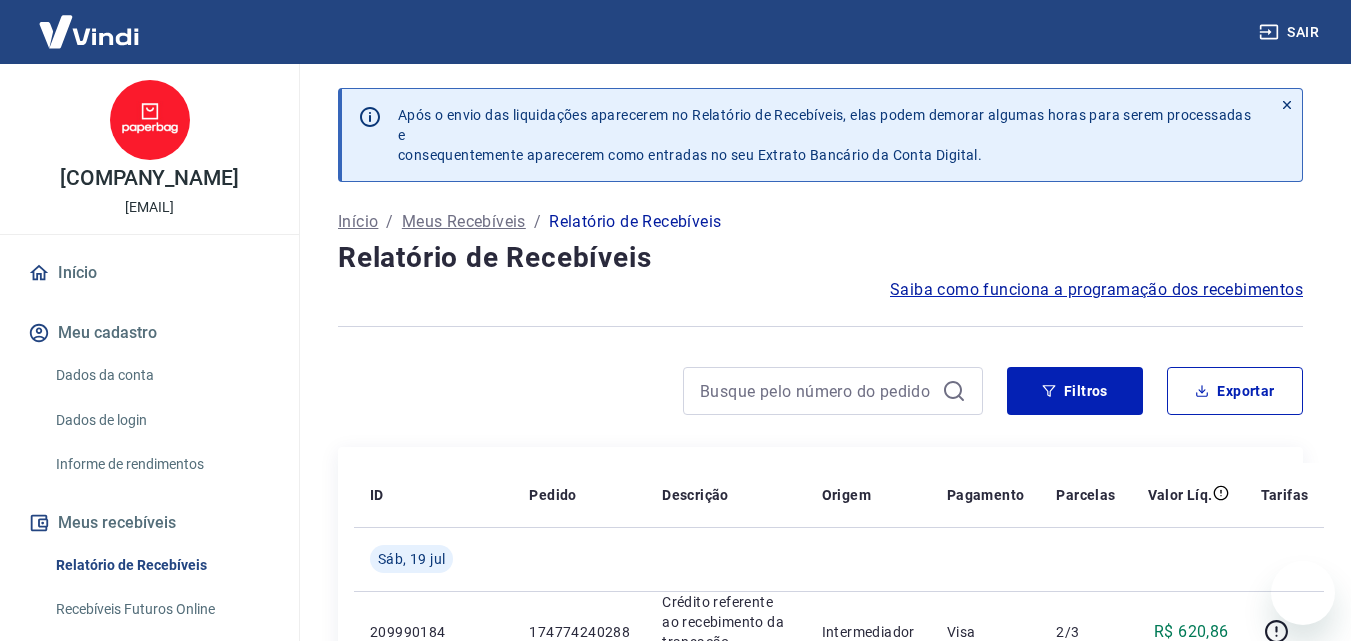 scroll, scrollTop: 2539, scrollLeft: 0, axis: vertical 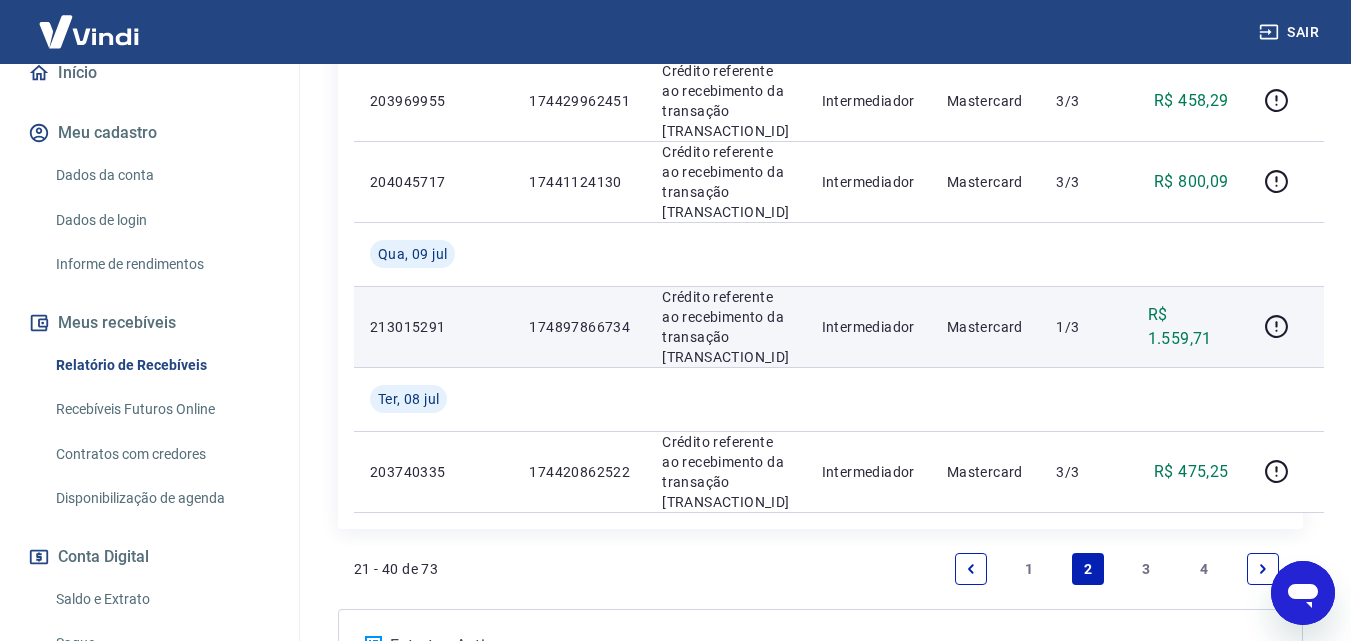 click on "174897866734" at bounding box center [579, 327] 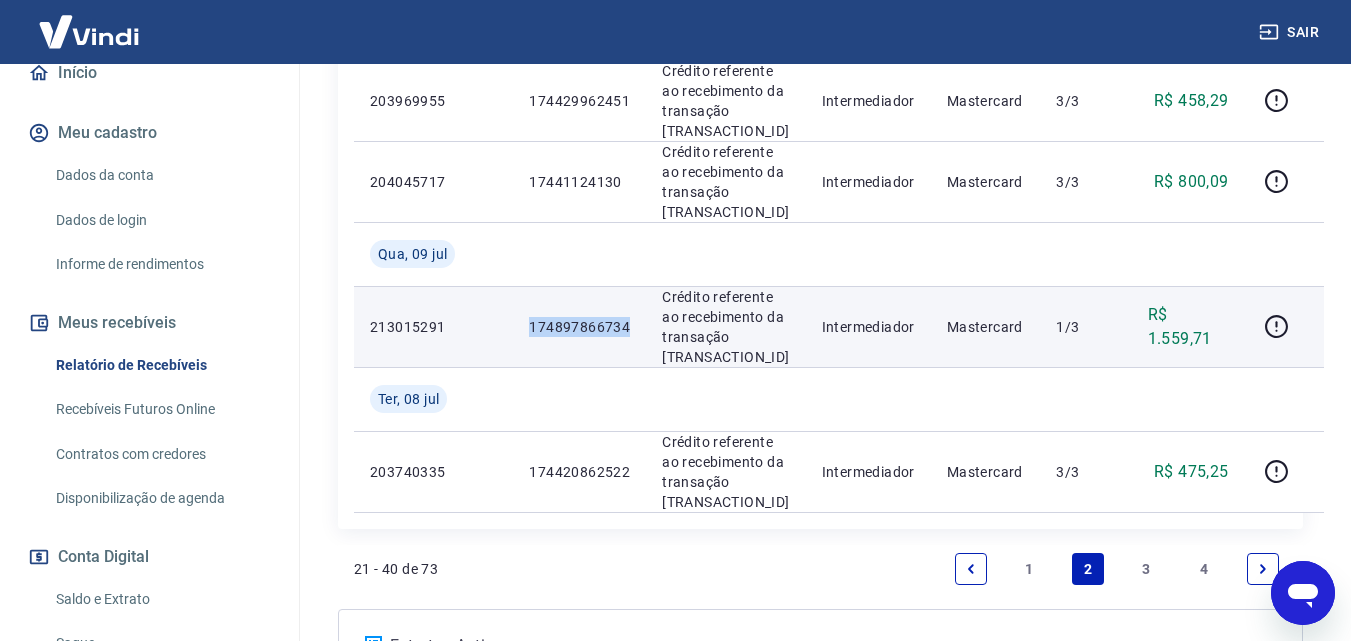 click on "174897866734" at bounding box center [579, 327] 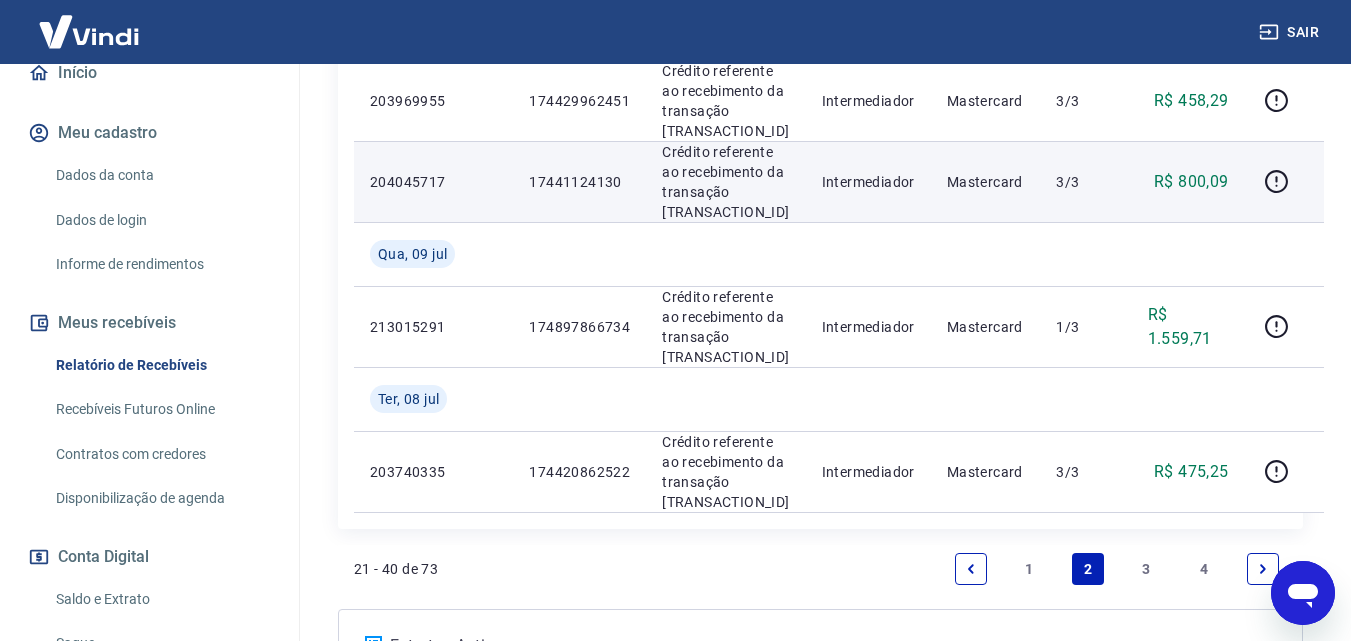 click on "17441124130" at bounding box center (579, 182) 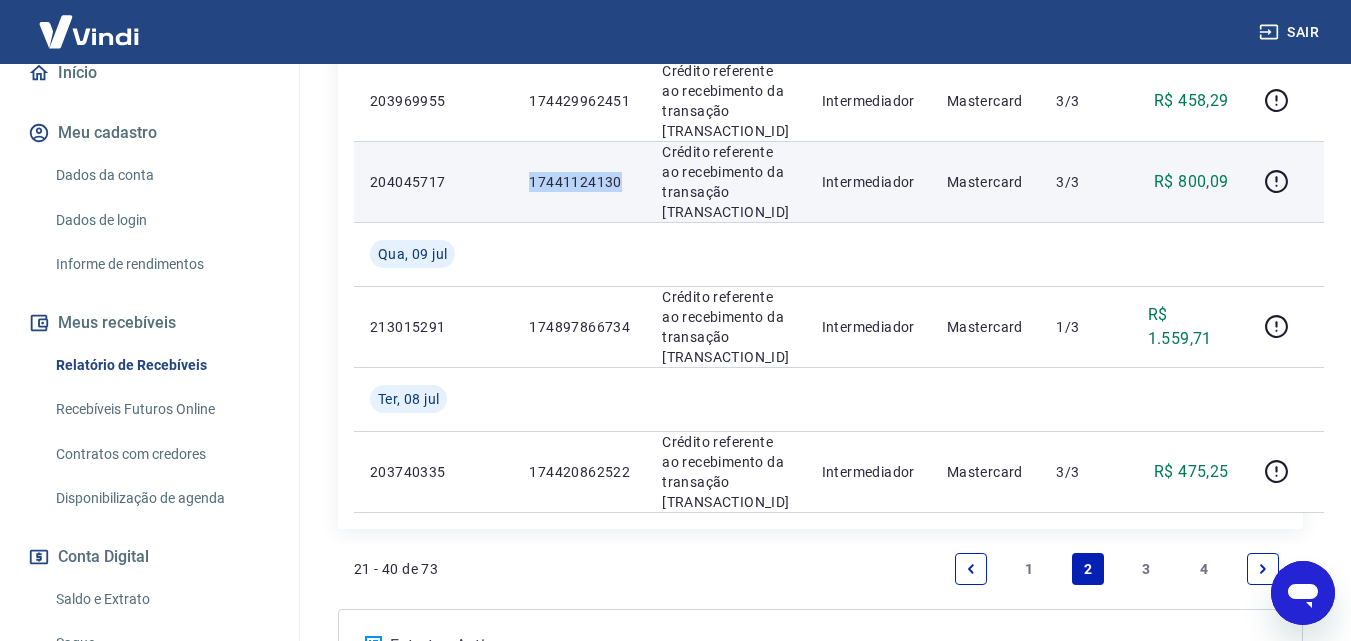 click on "17441124130" at bounding box center [579, 182] 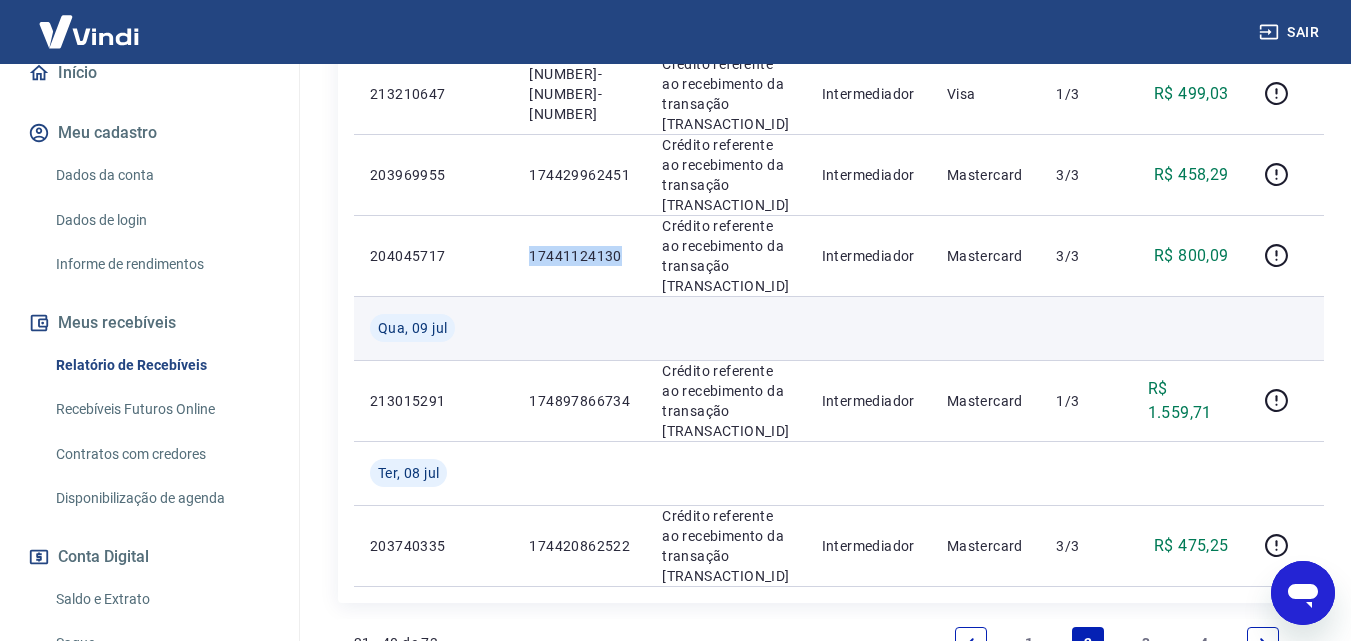 scroll, scrollTop: 2139, scrollLeft: 0, axis: vertical 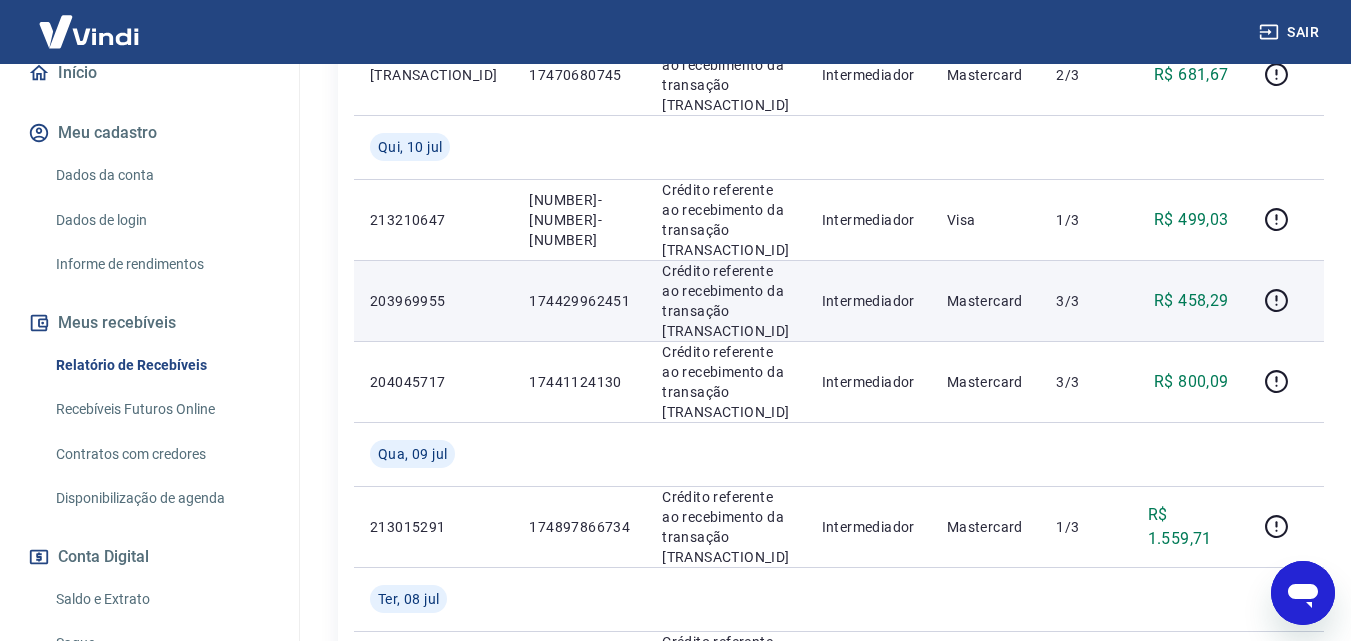 click on "174429962451" at bounding box center [579, 301] 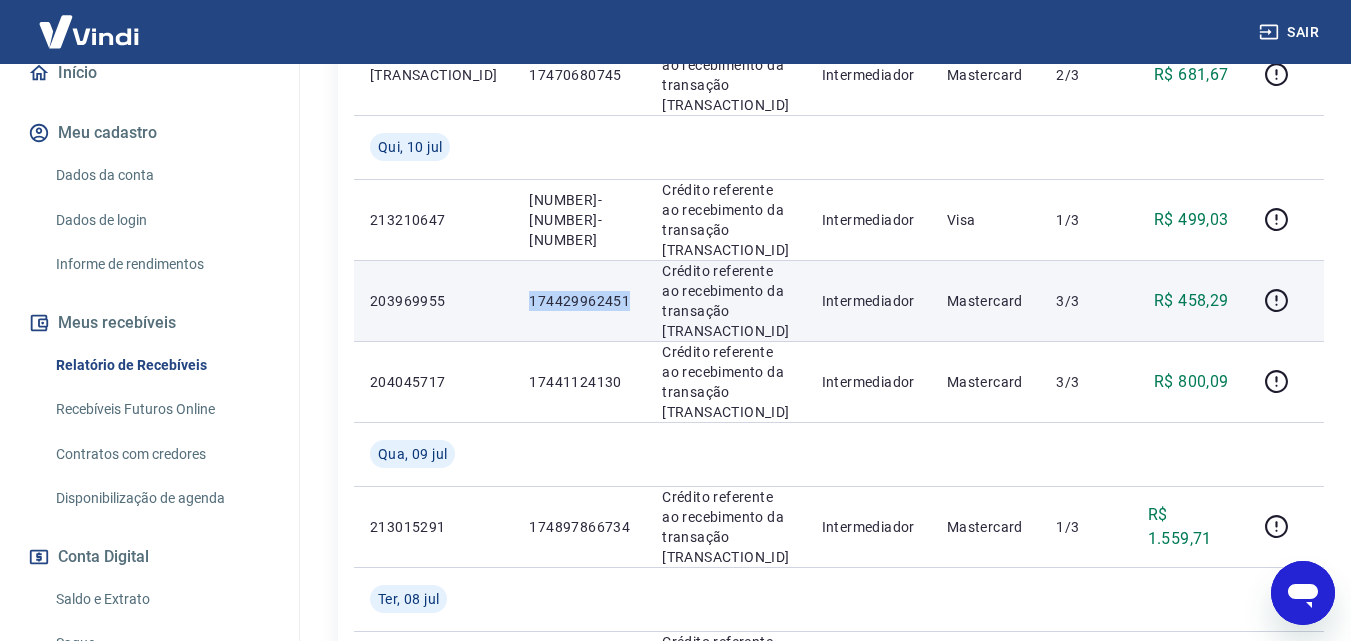 click on "174429962451" at bounding box center [579, 301] 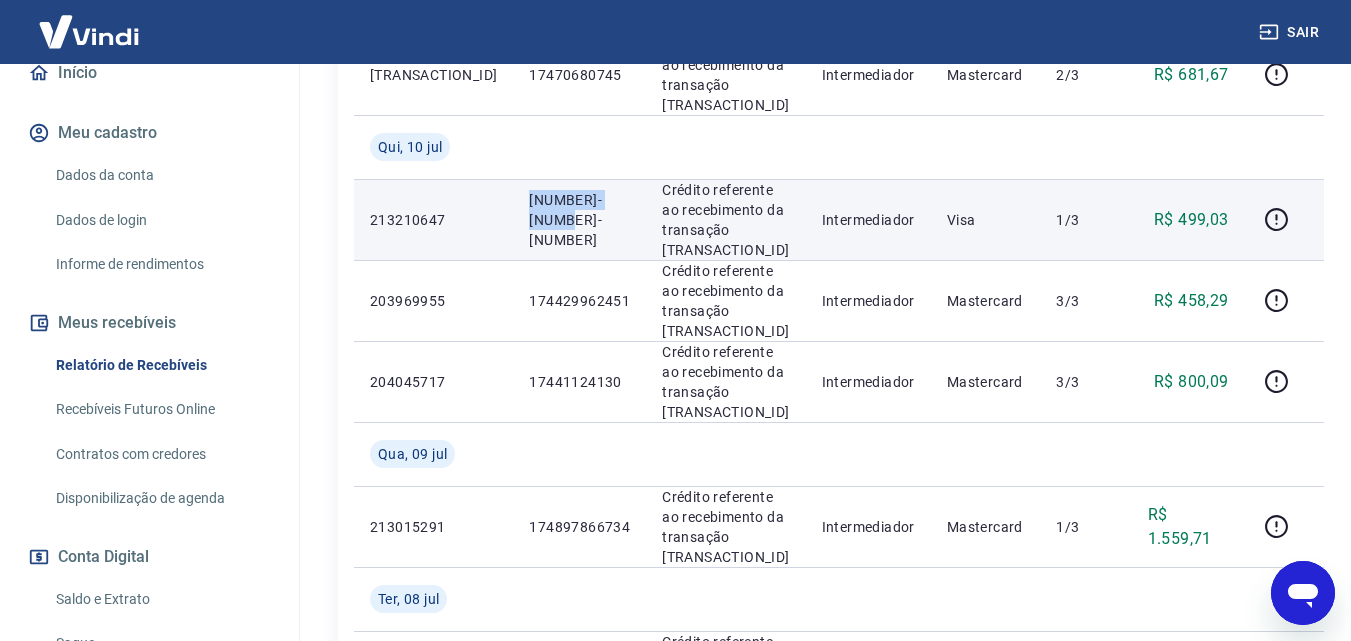 drag, startPoint x: 488, startPoint y: 207, endPoint x: 556, endPoint y: 227, distance: 70.88018 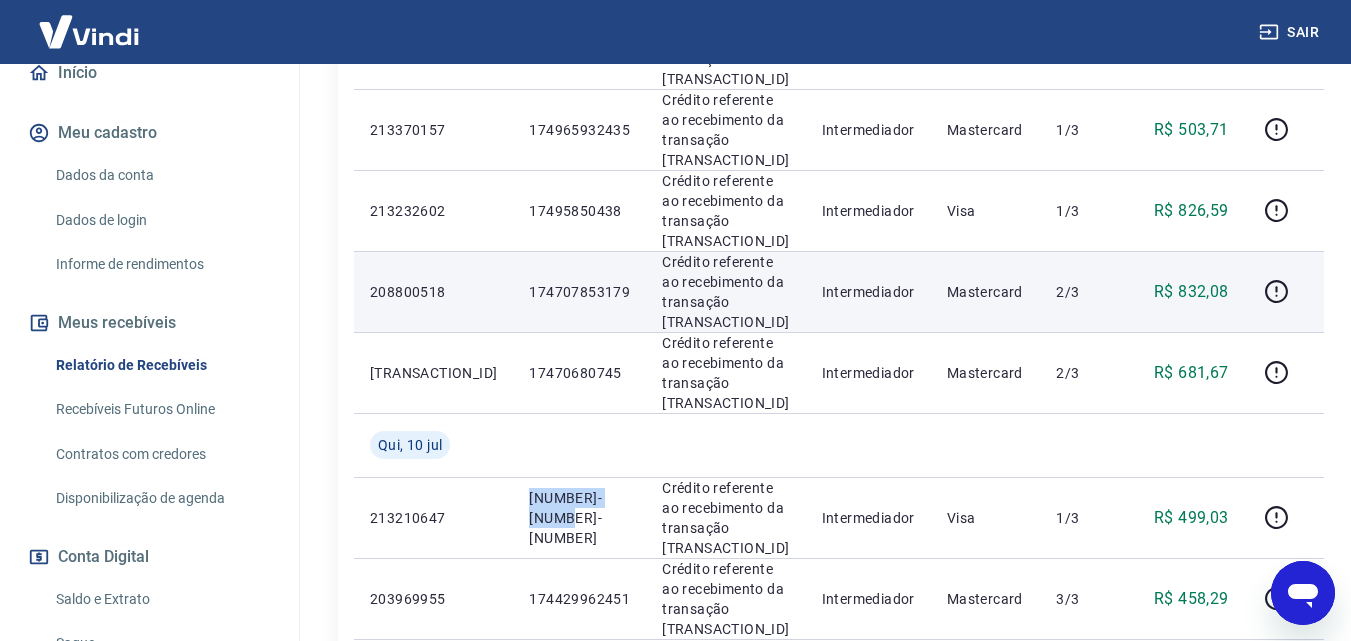 scroll, scrollTop: 1839, scrollLeft: 0, axis: vertical 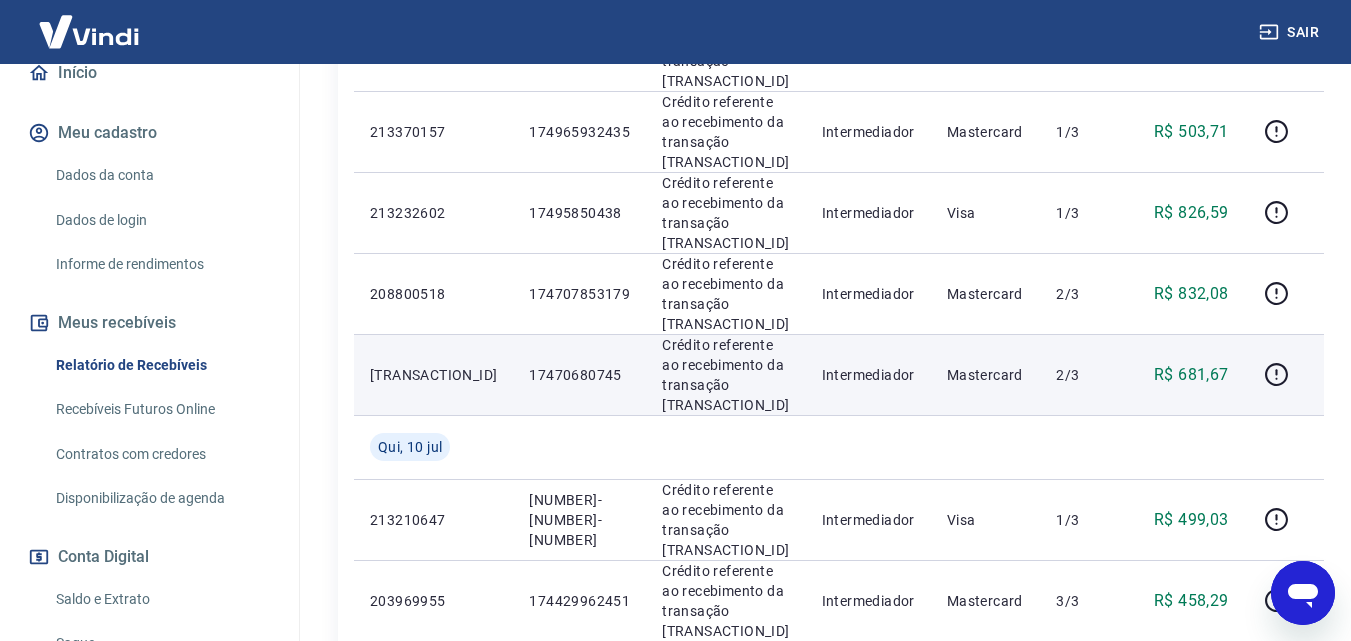 click on "17470680745" at bounding box center [579, 375] 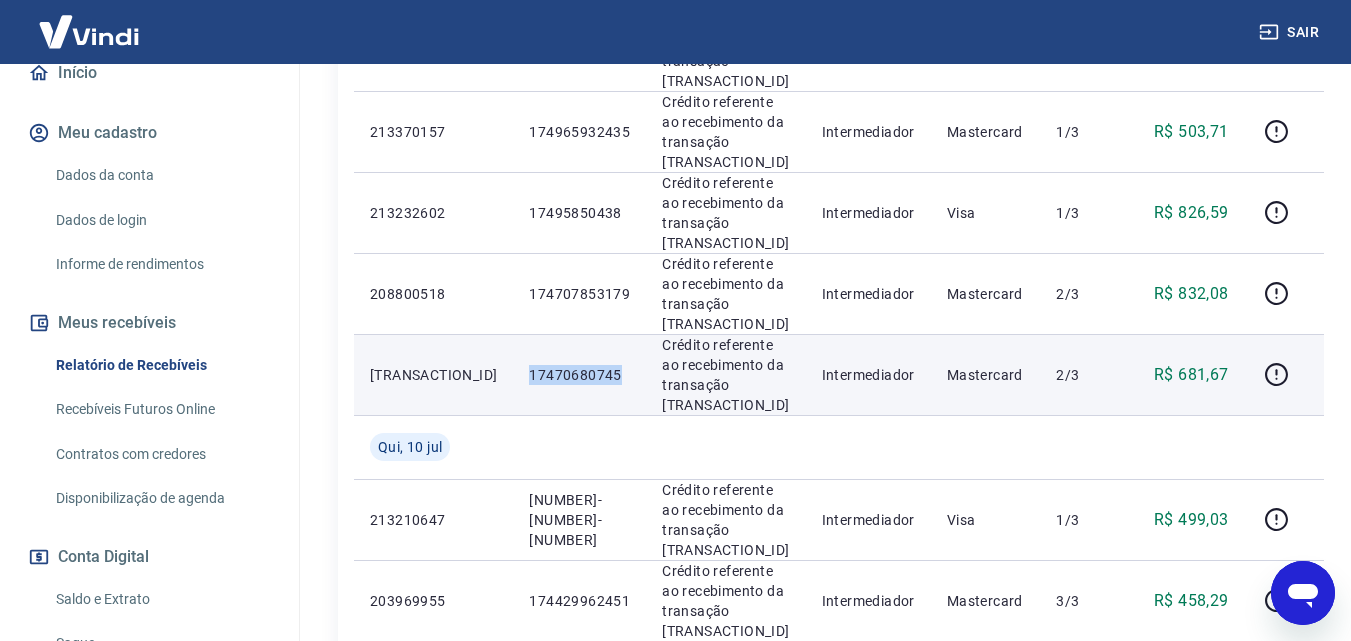 click on "17470680745" at bounding box center (579, 375) 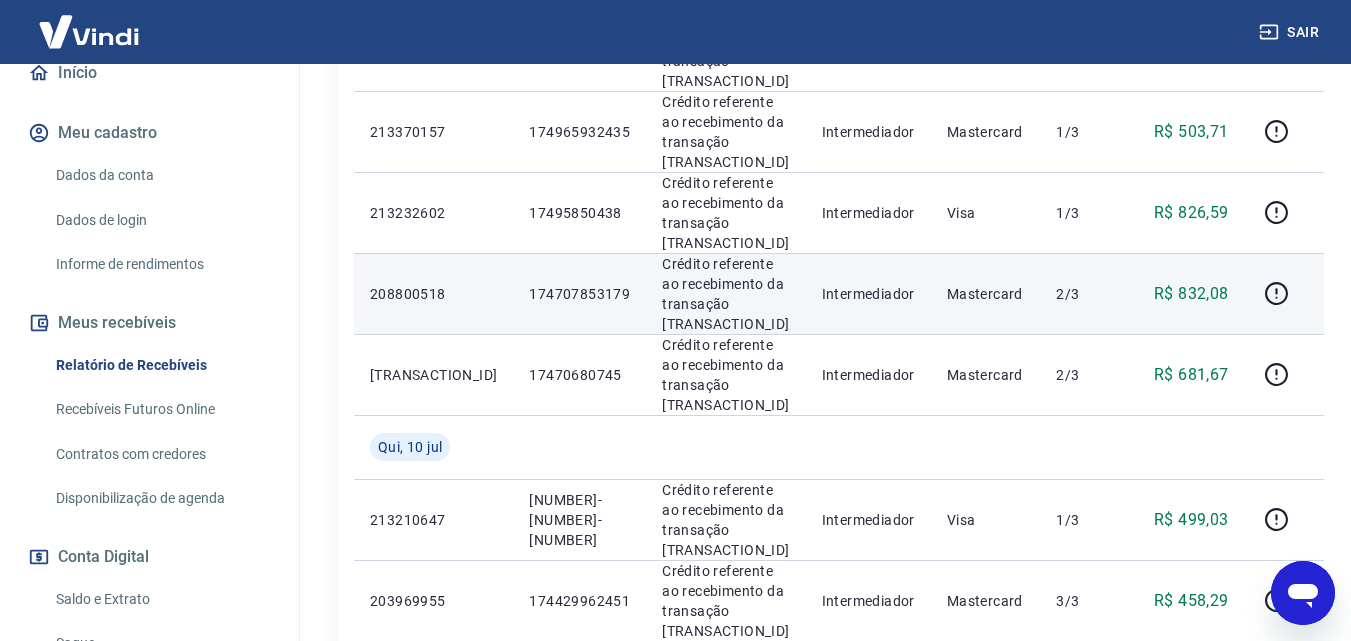 click on "174707853179" at bounding box center [579, 294] 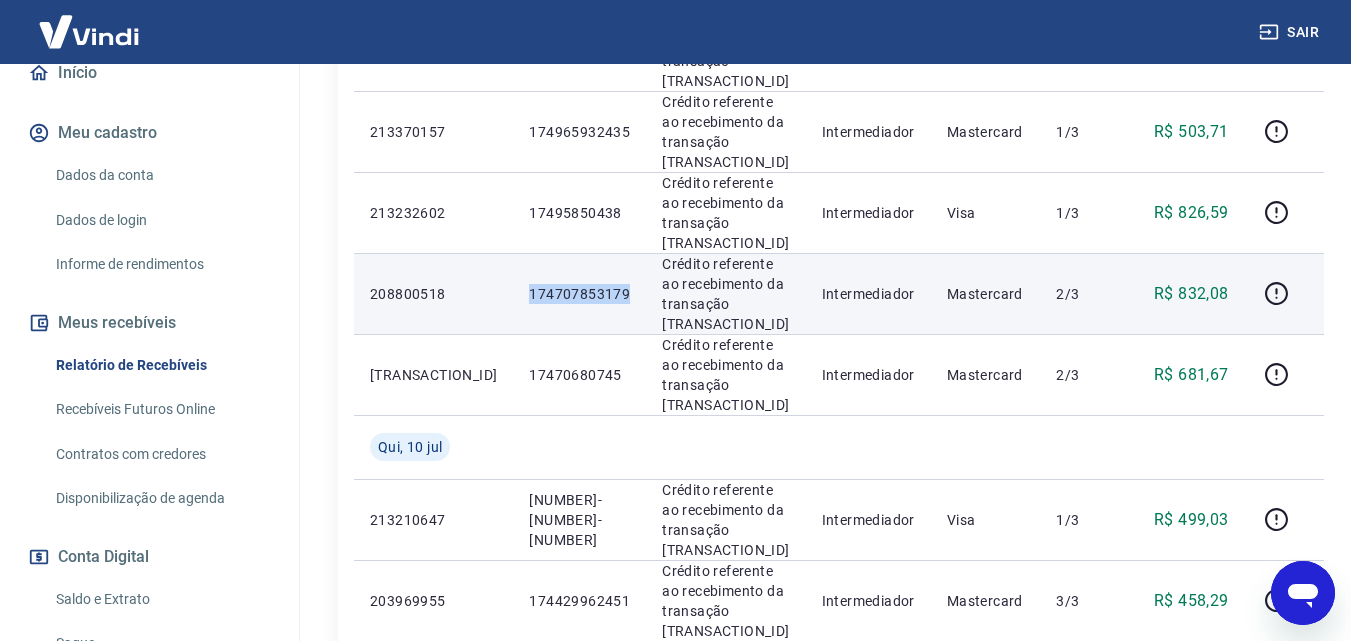click on "174707853179" at bounding box center [579, 294] 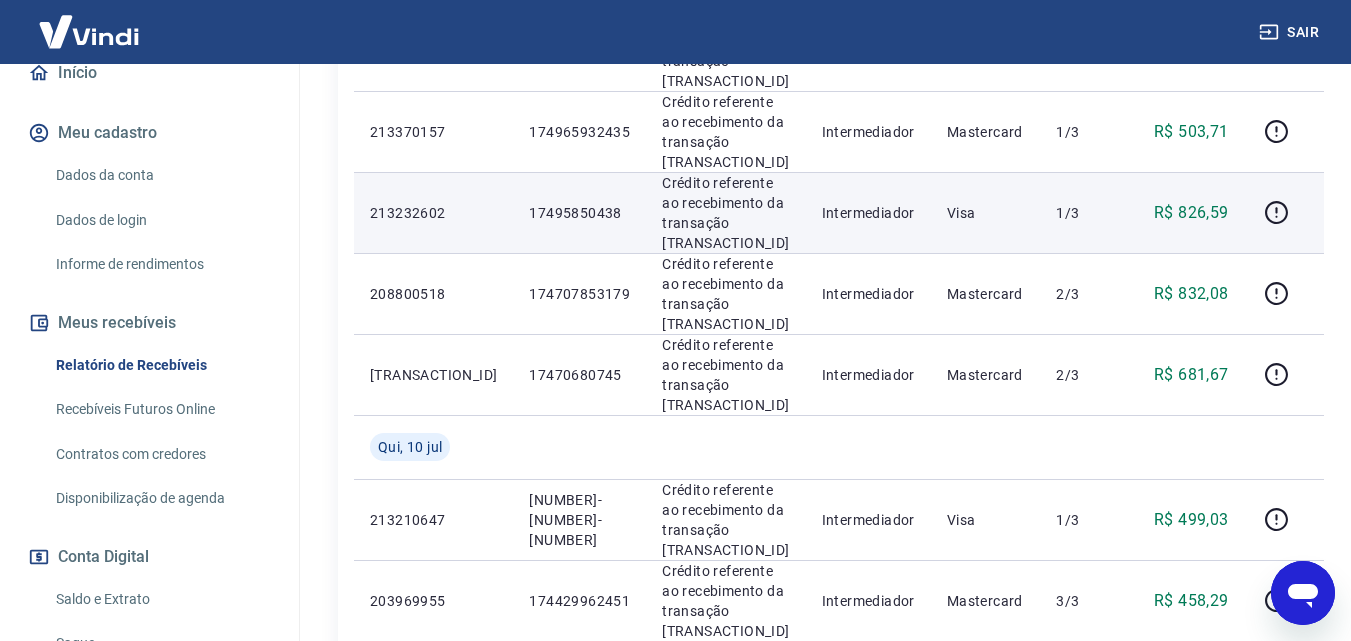 click on "17495850438" at bounding box center [579, 213] 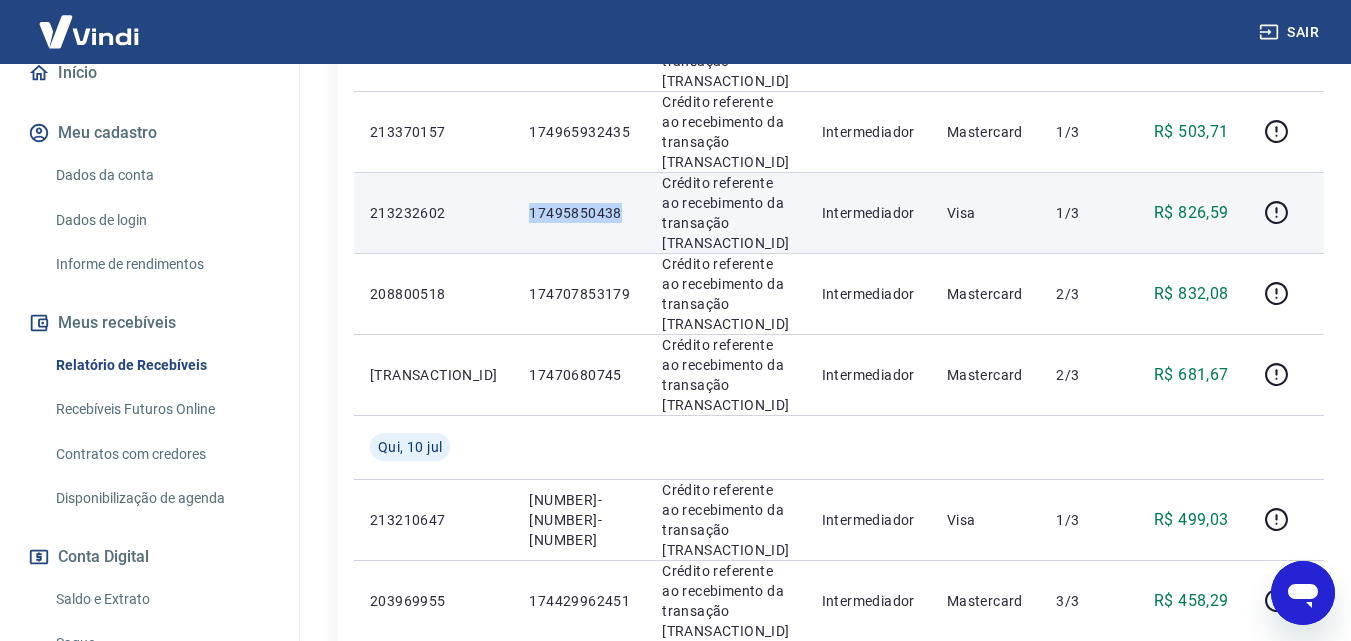click on "17495850438" at bounding box center (579, 213) 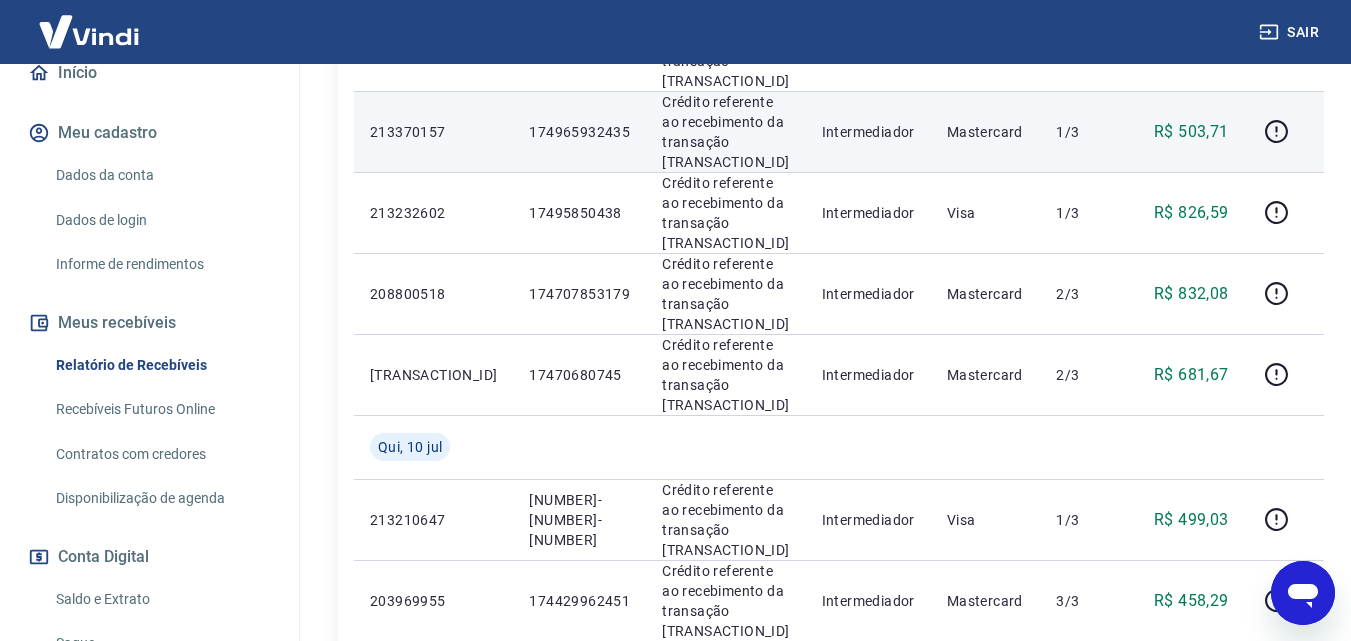 click on "174965932435" at bounding box center (579, 132) 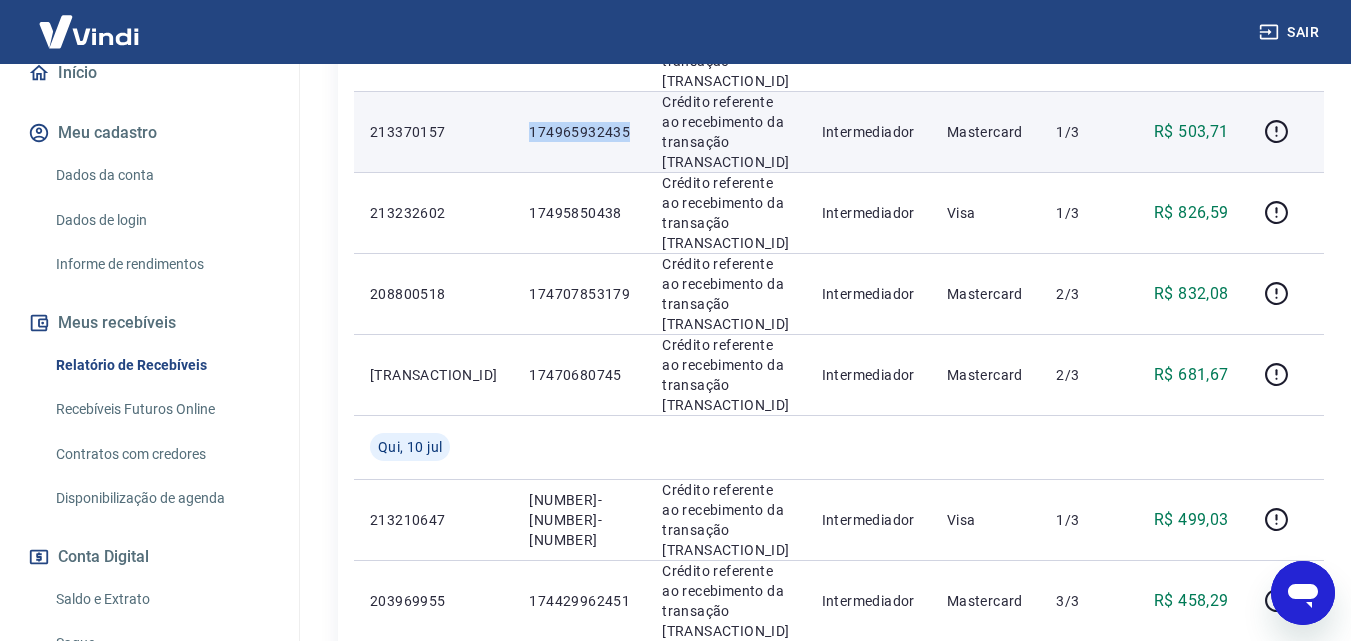 click on "174965932435" at bounding box center [579, 132] 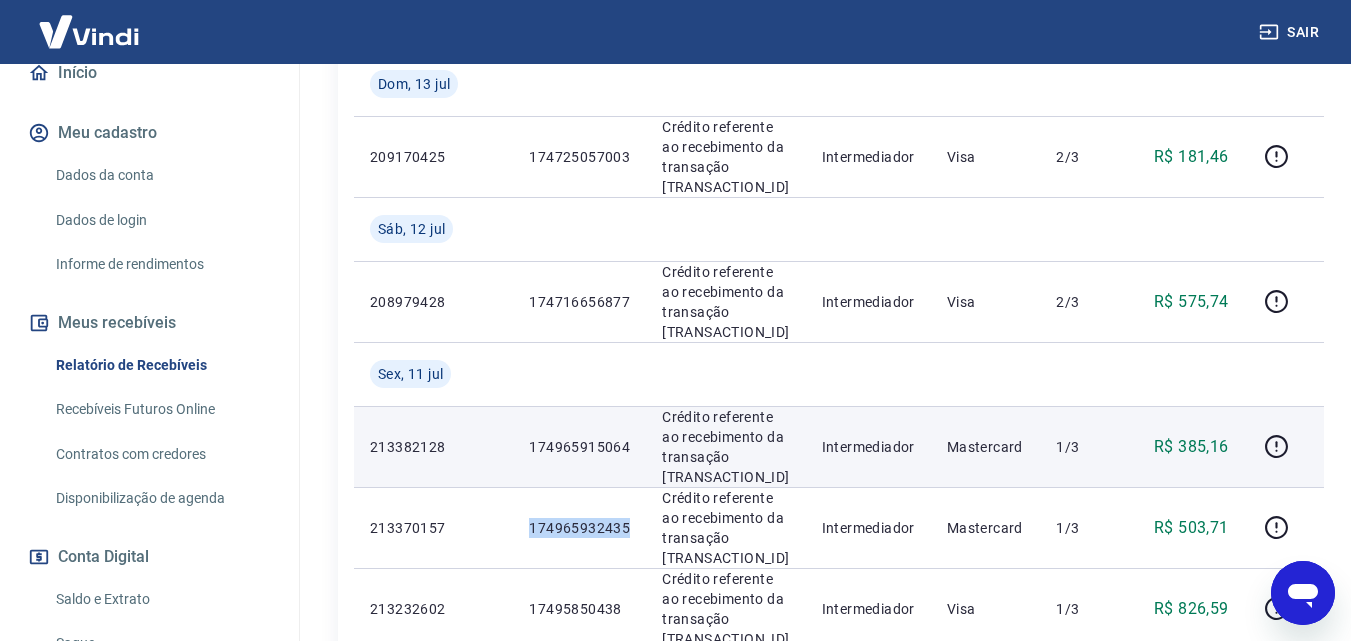 scroll, scrollTop: 1439, scrollLeft: 0, axis: vertical 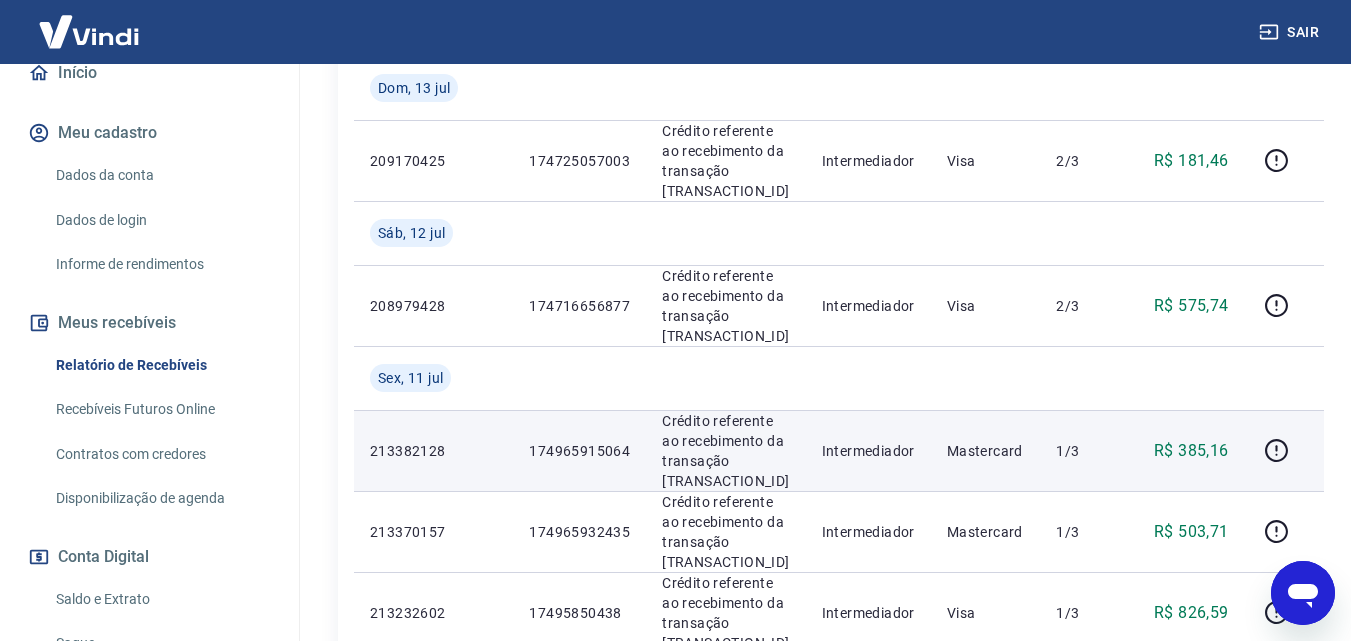 click on "174965915064" at bounding box center (579, 451) 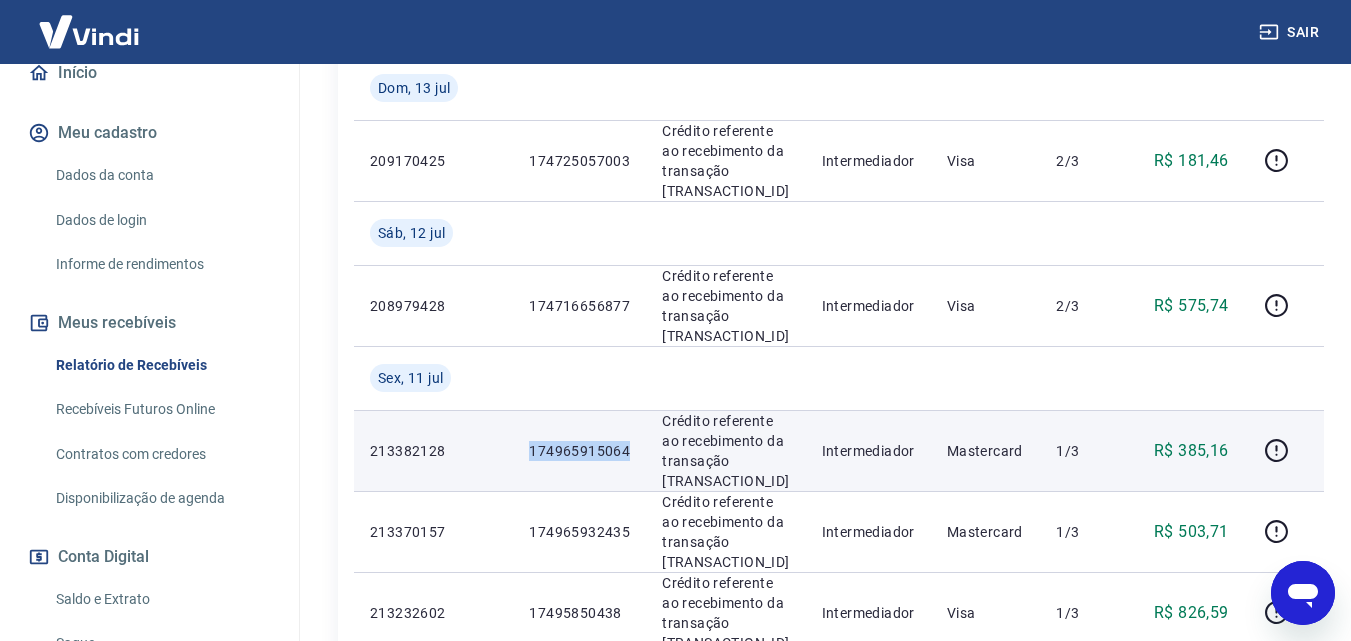 click on "174965915064" at bounding box center [579, 451] 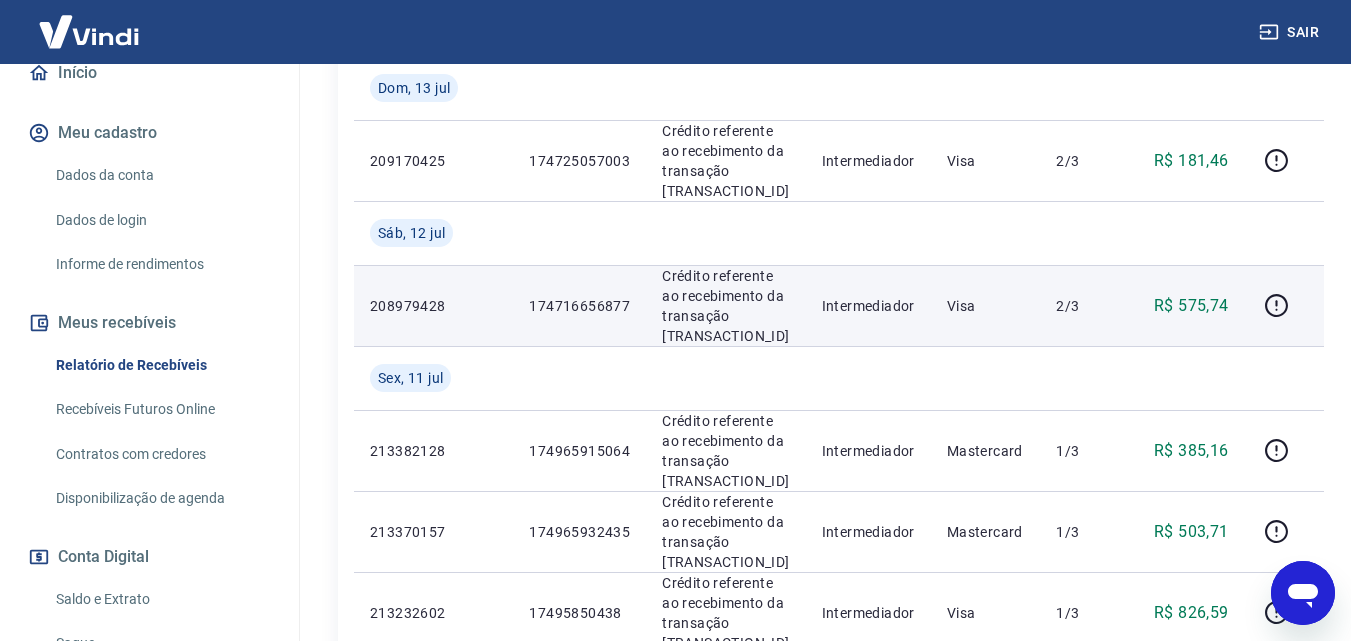 click on "174716656877" at bounding box center [579, 306] 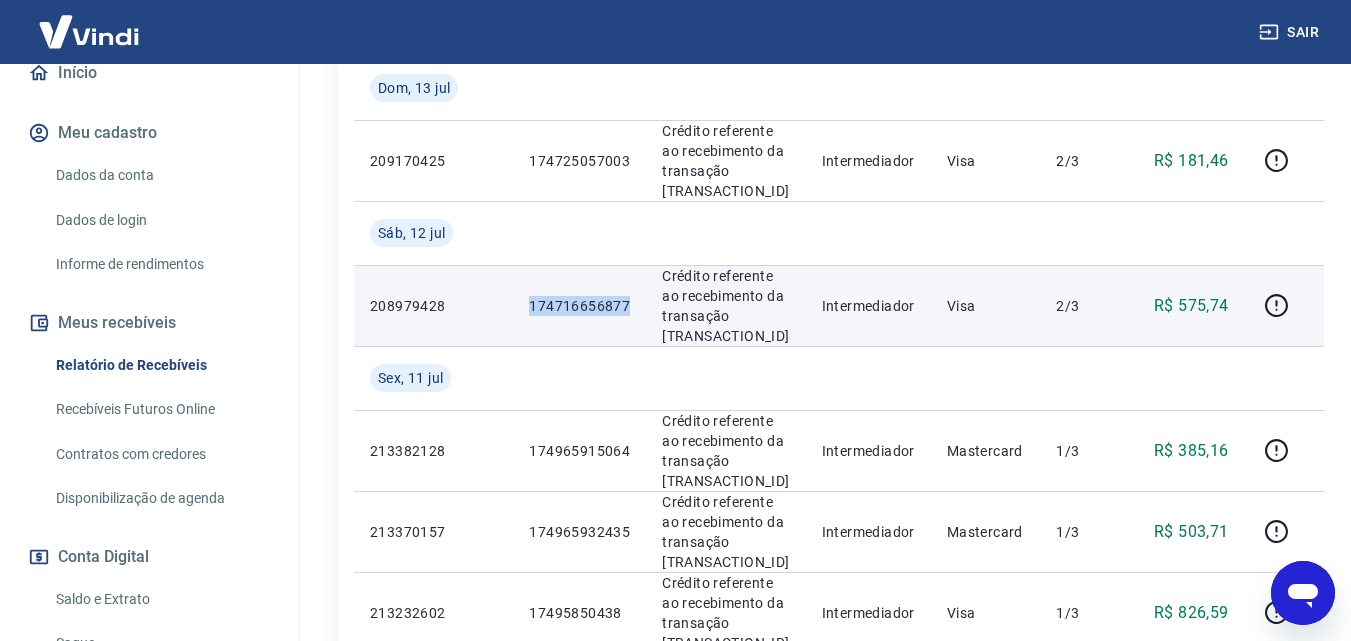 click on "174716656877" at bounding box center [579, 306] 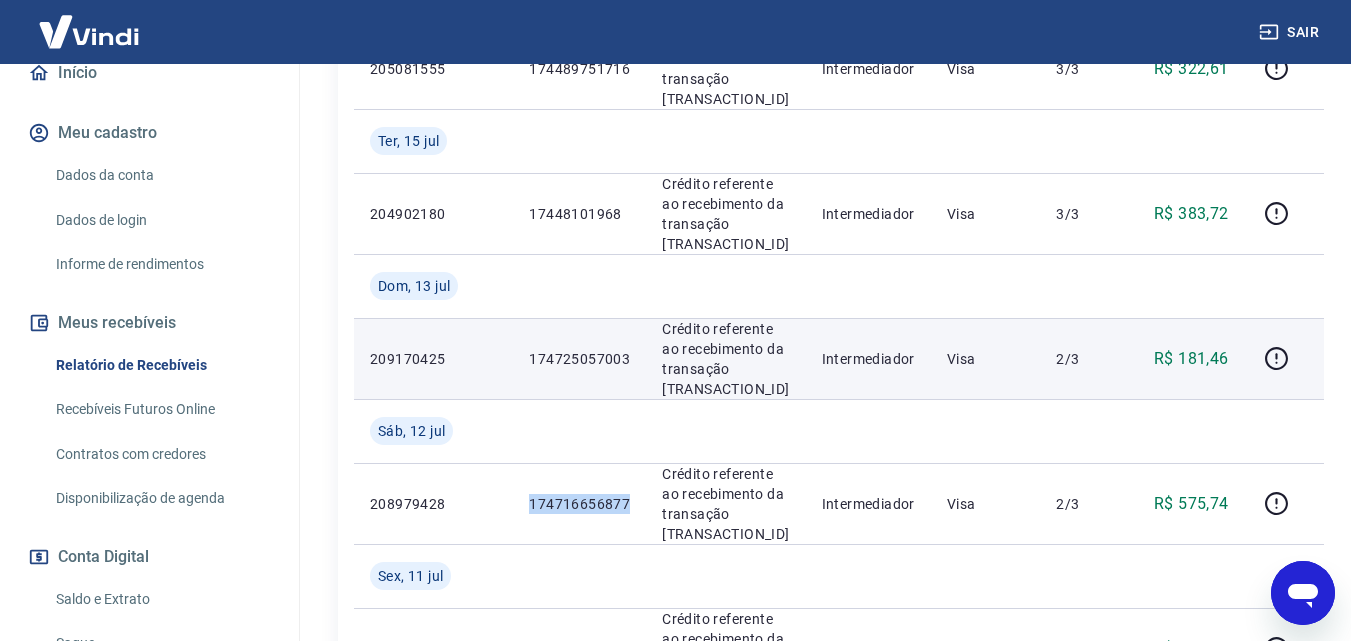 scroll, scrollTop: 1239, scrollLeft: 0, axis: vertical 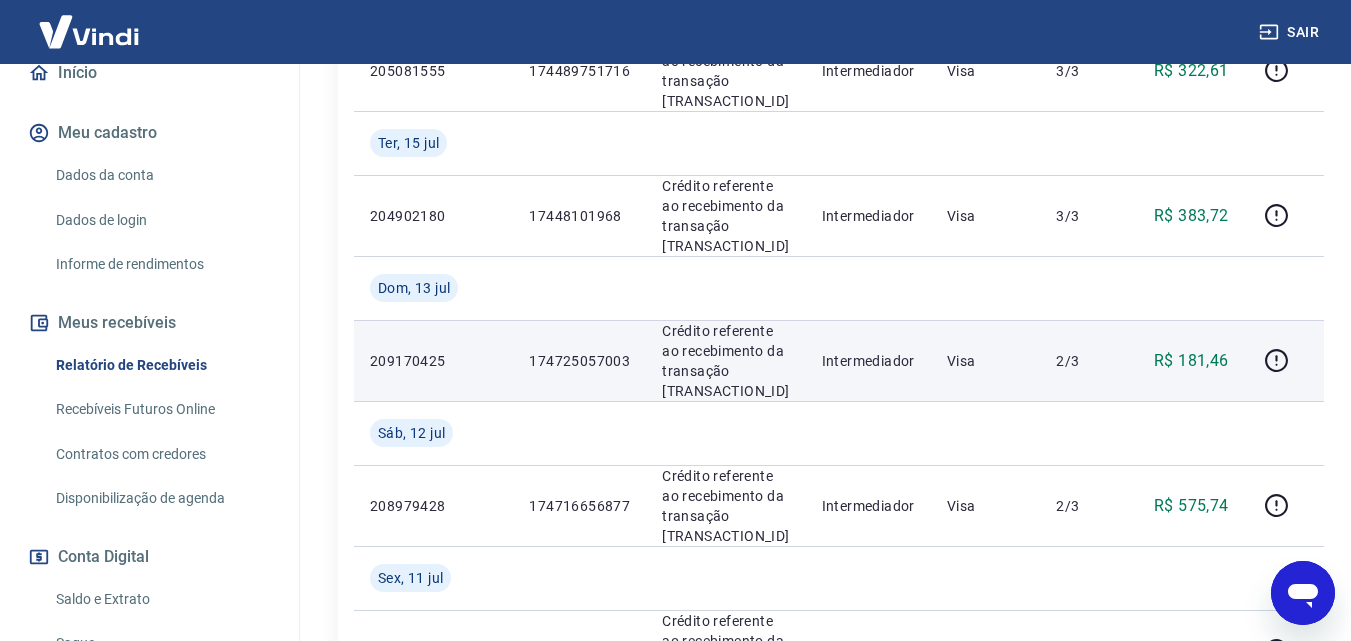 click on "174725057003" at bounding box center [579, 361] 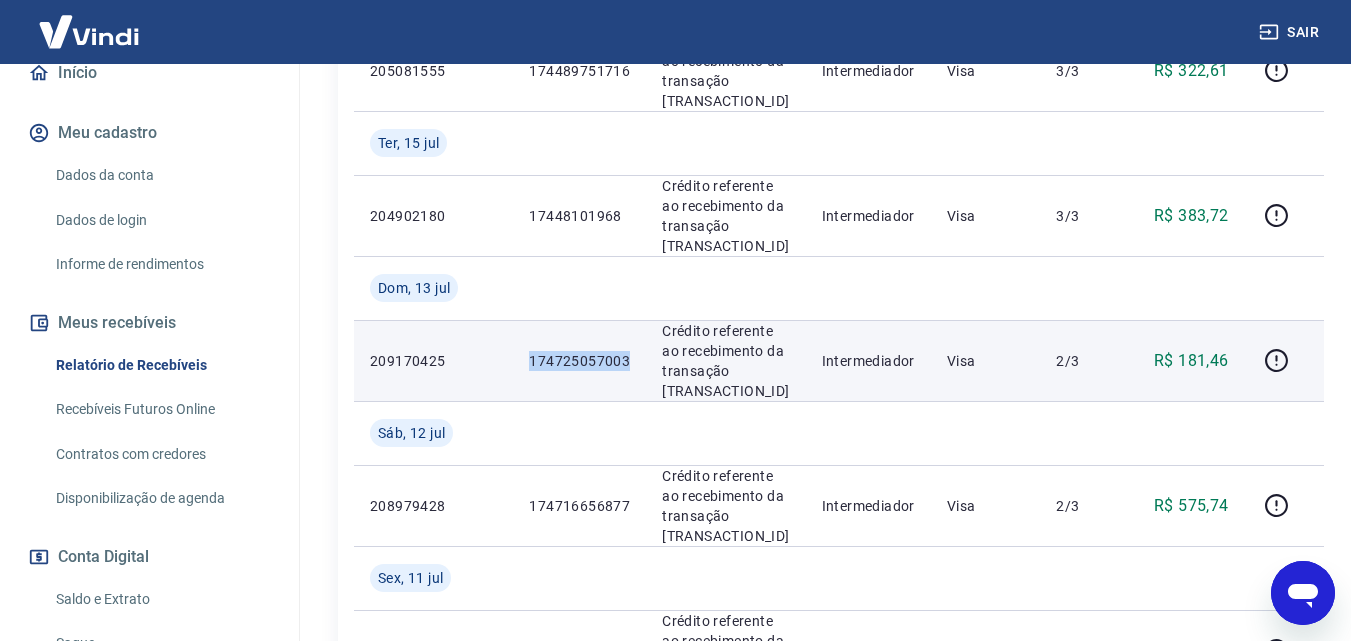 click on "174725057003" at bounding box center [579, 361] 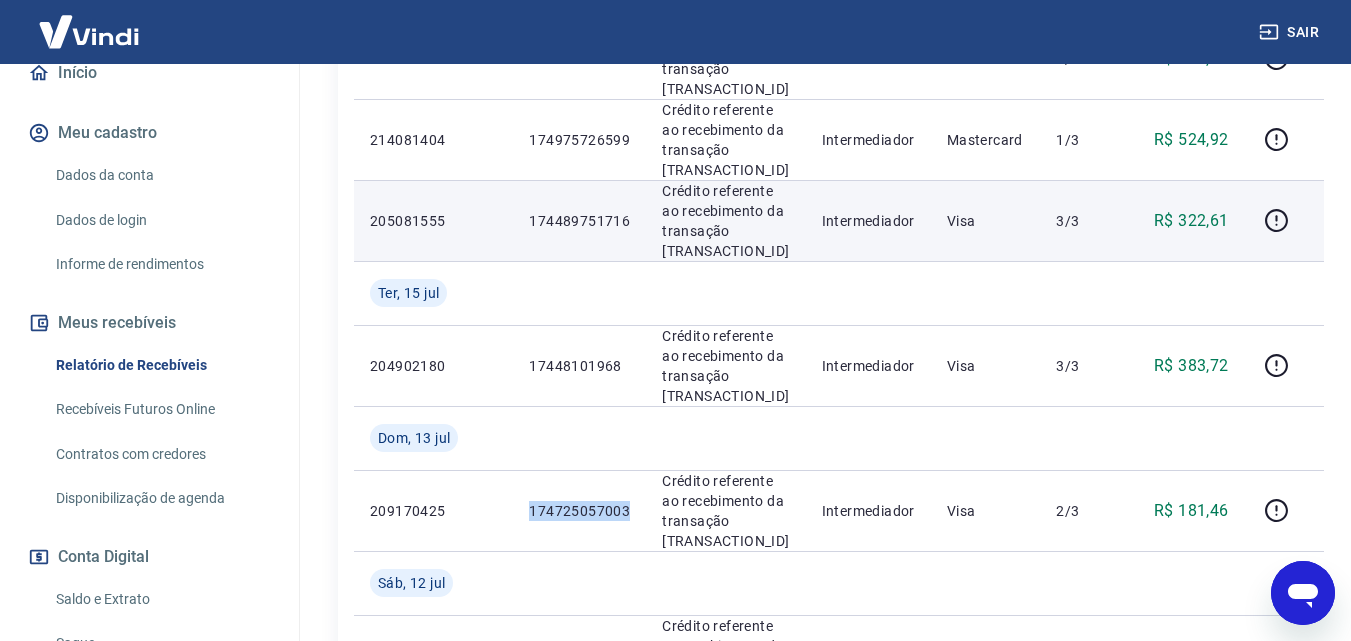 scroll, scrollTop: 1039, scrollLeft: 0, axis: vertical 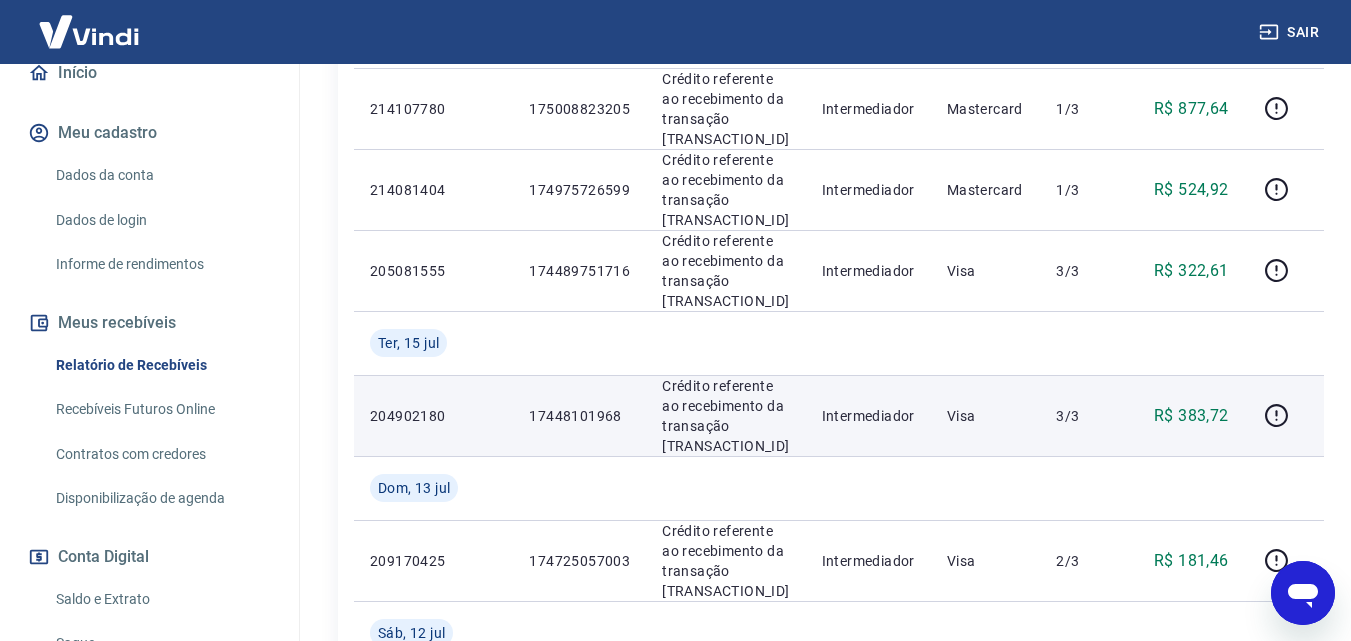 click on "17448101968" at bounding box center (579, 416) 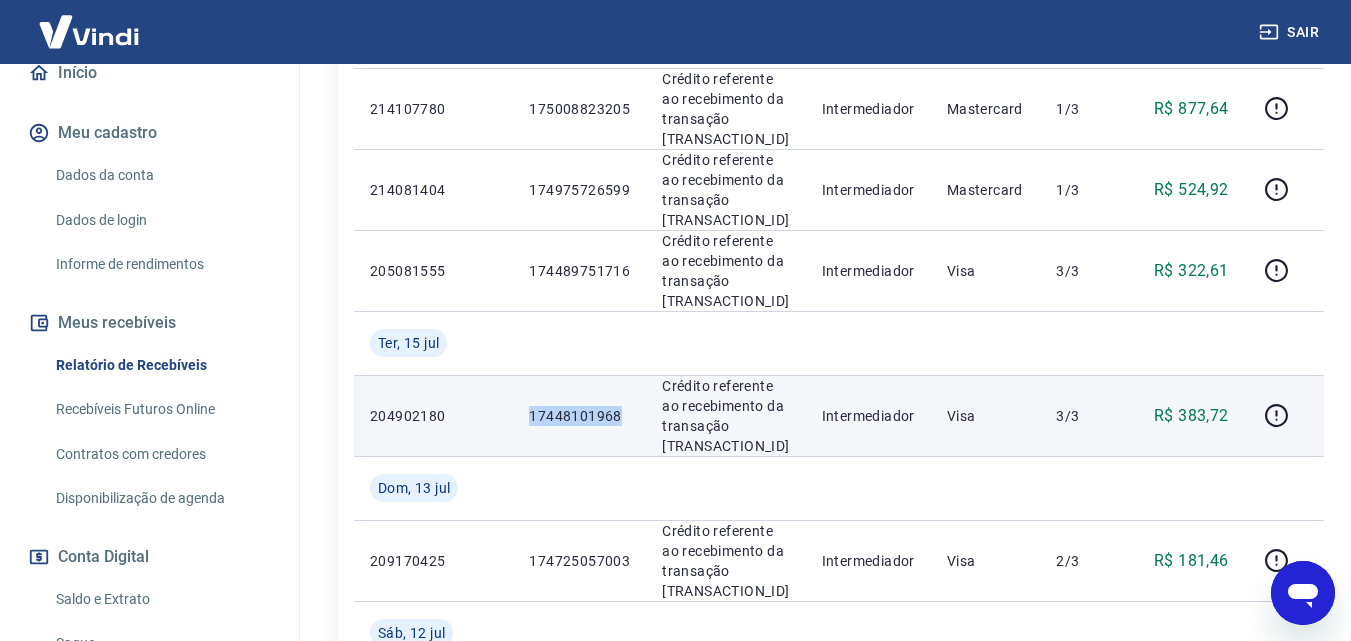 click on "17448101968" at bounding box center [579, 416] 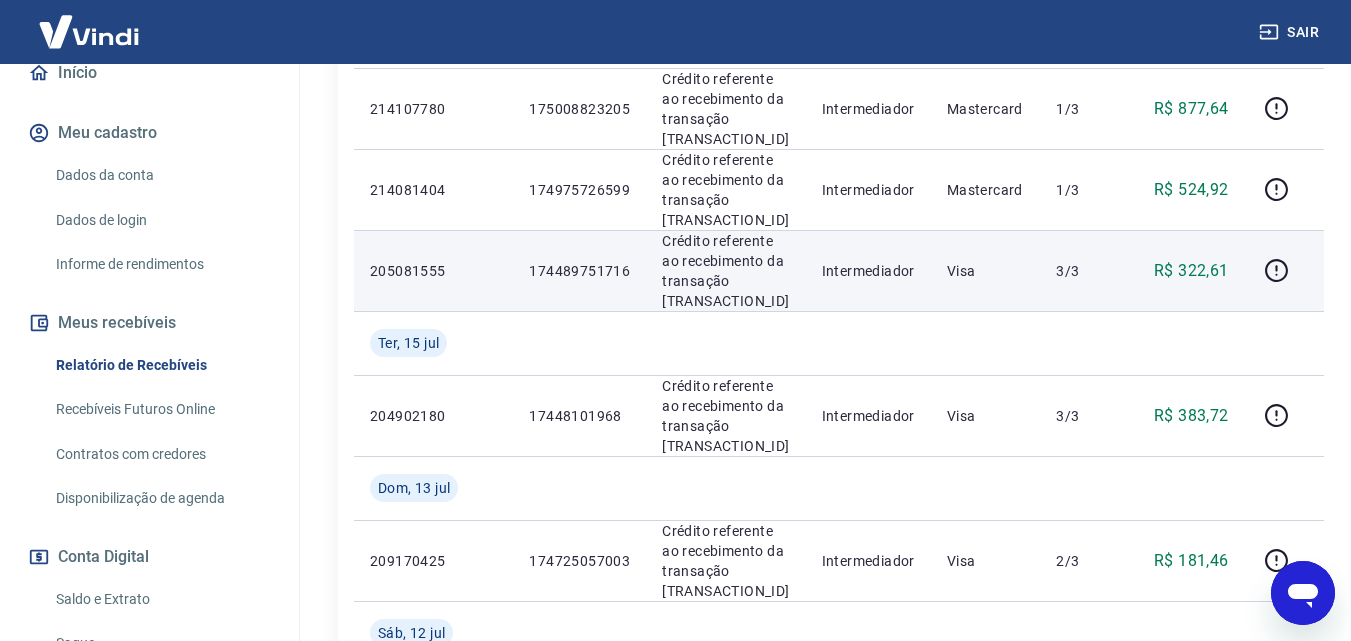 click on "174489751716" at bounding box center (579, 271) 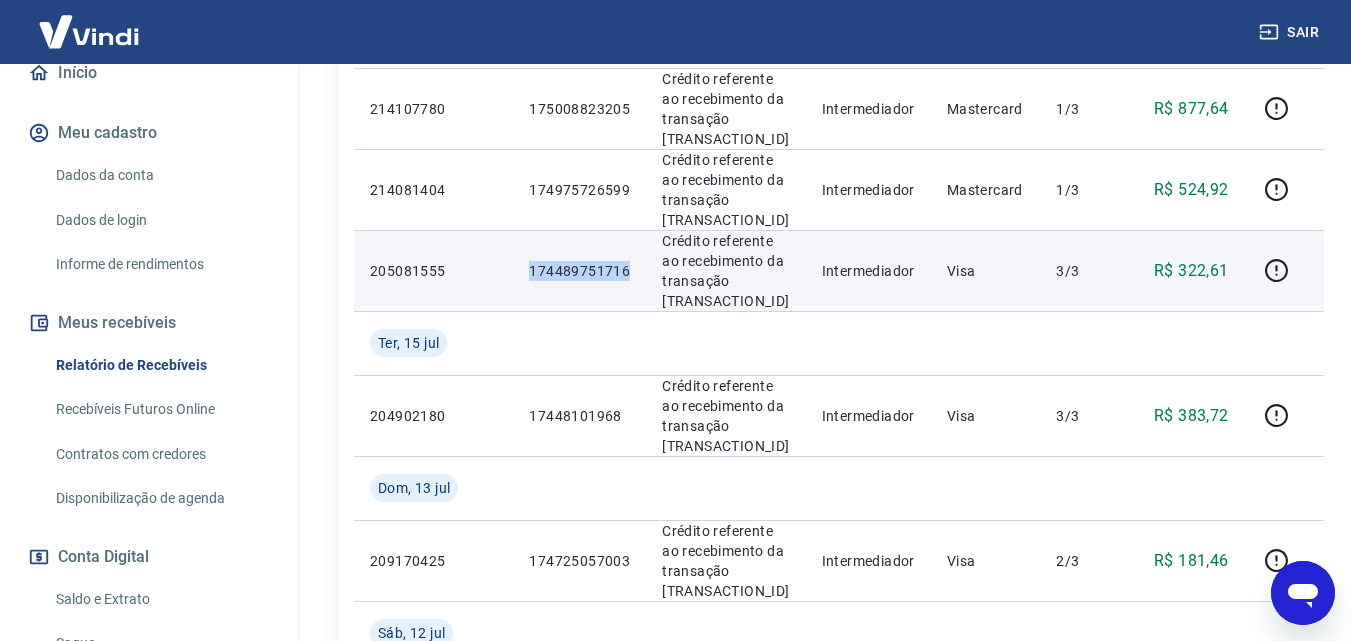 click on "174489751716" at bounding box center (579, 271) 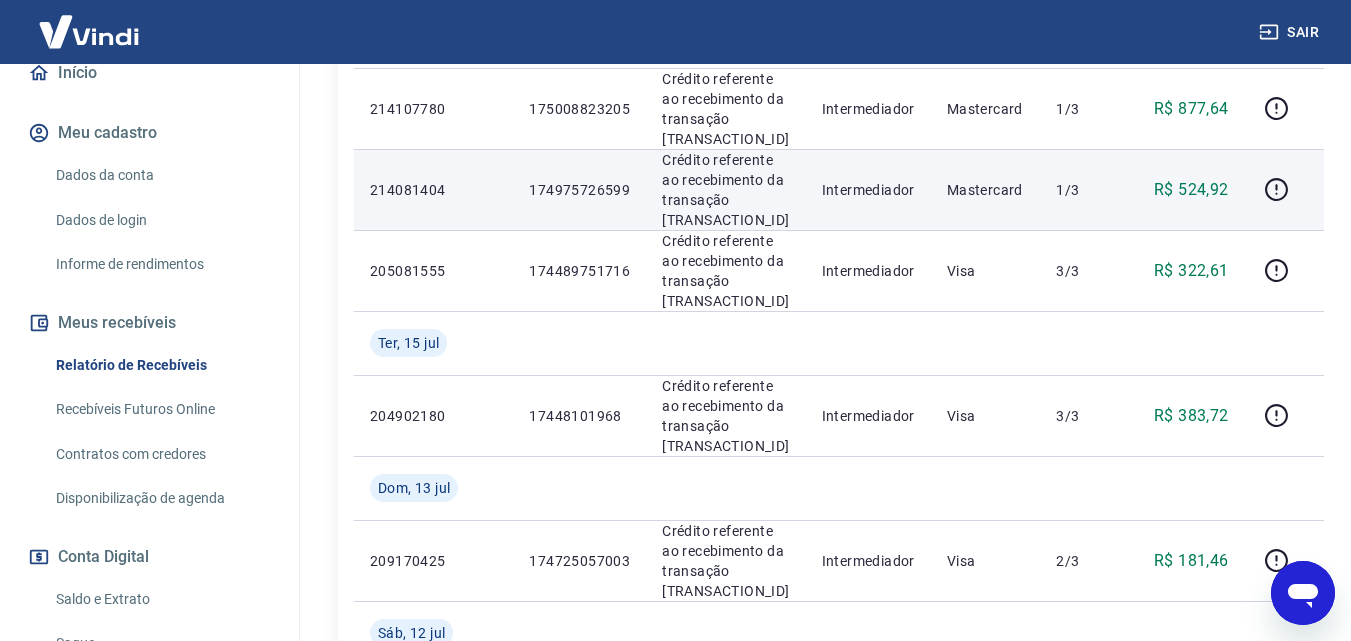 click on "174975726599" at bounding box center [579, 189] 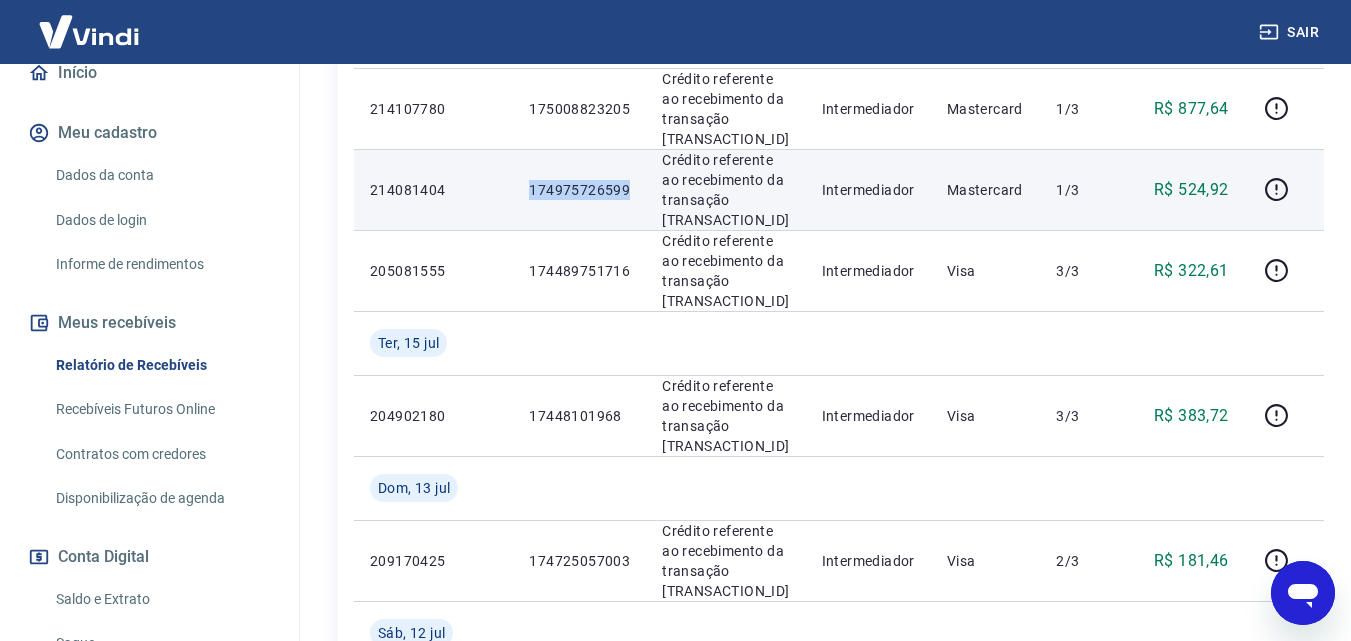 click on "174975726599" at bounding box center (579, 189) 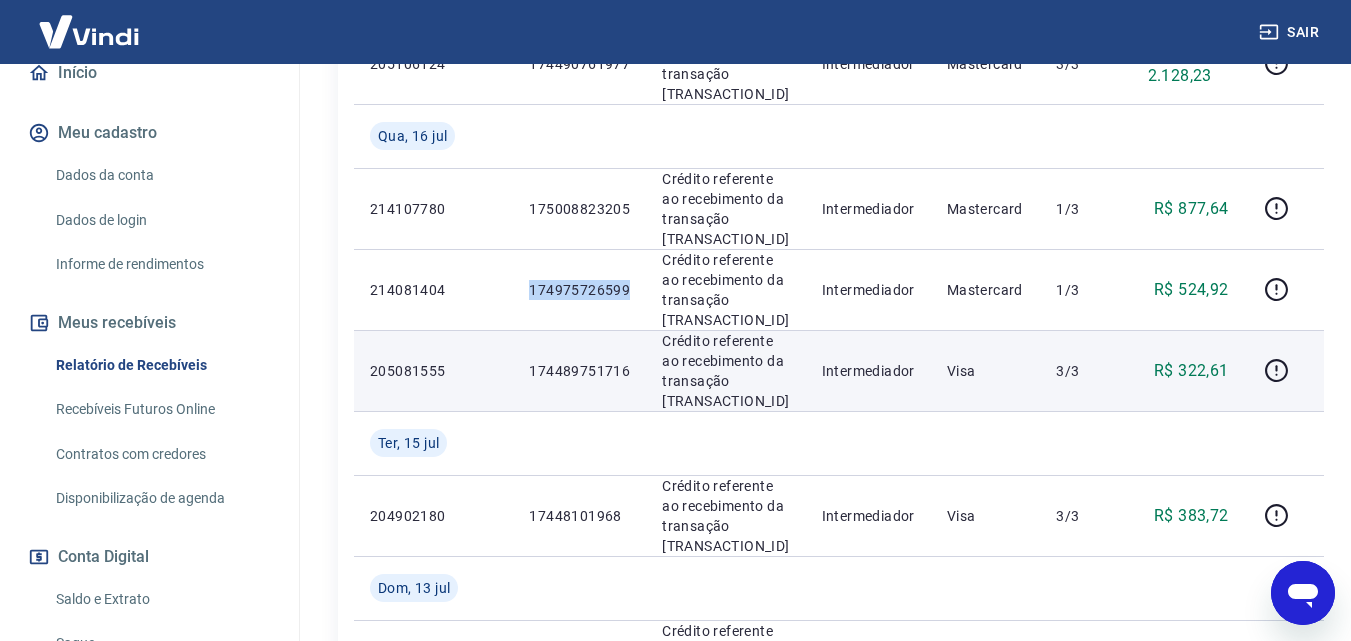 scroll, scrollTop: 839, scrollLeft: 0, axis: vertical 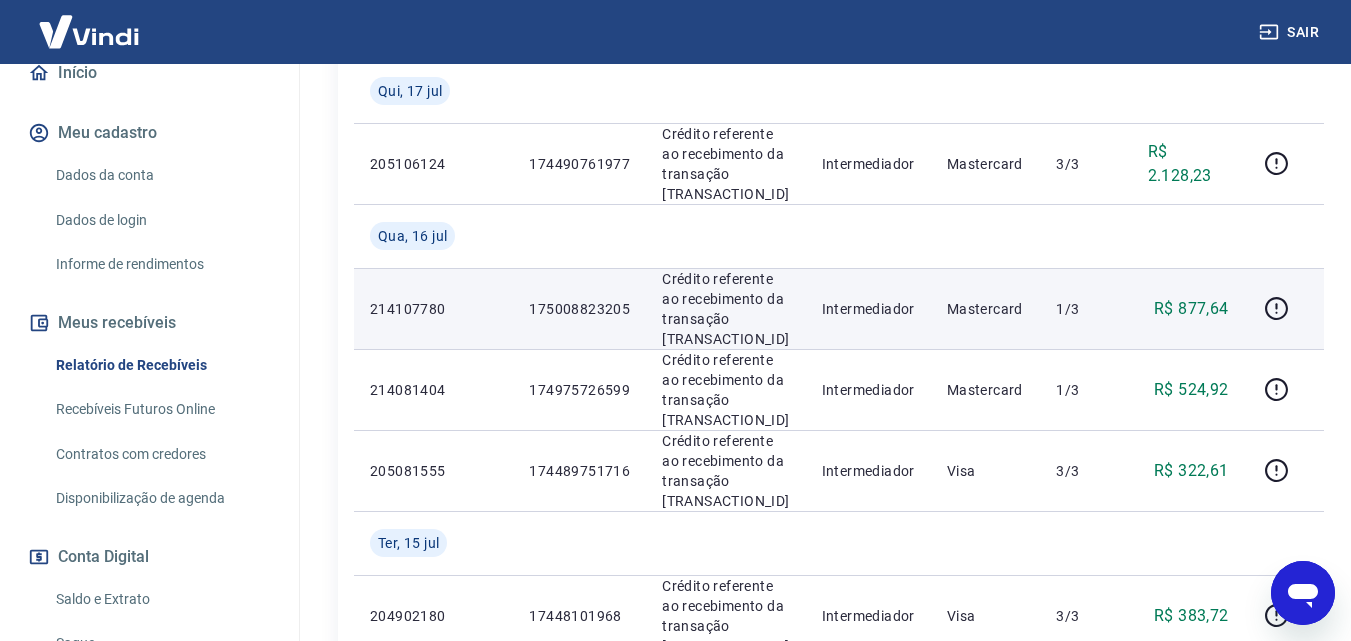 click on "175008823205" at bounding box center (579, 309) 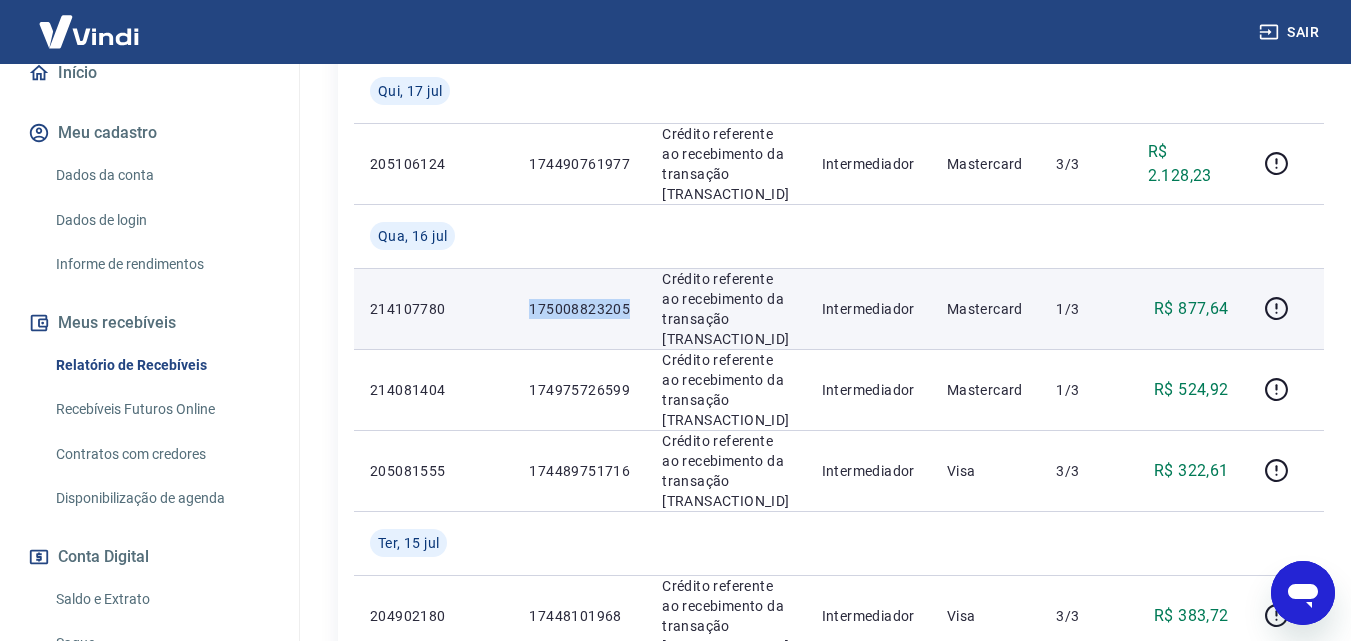 click on "175008823205" at bounding box center (579, 309) 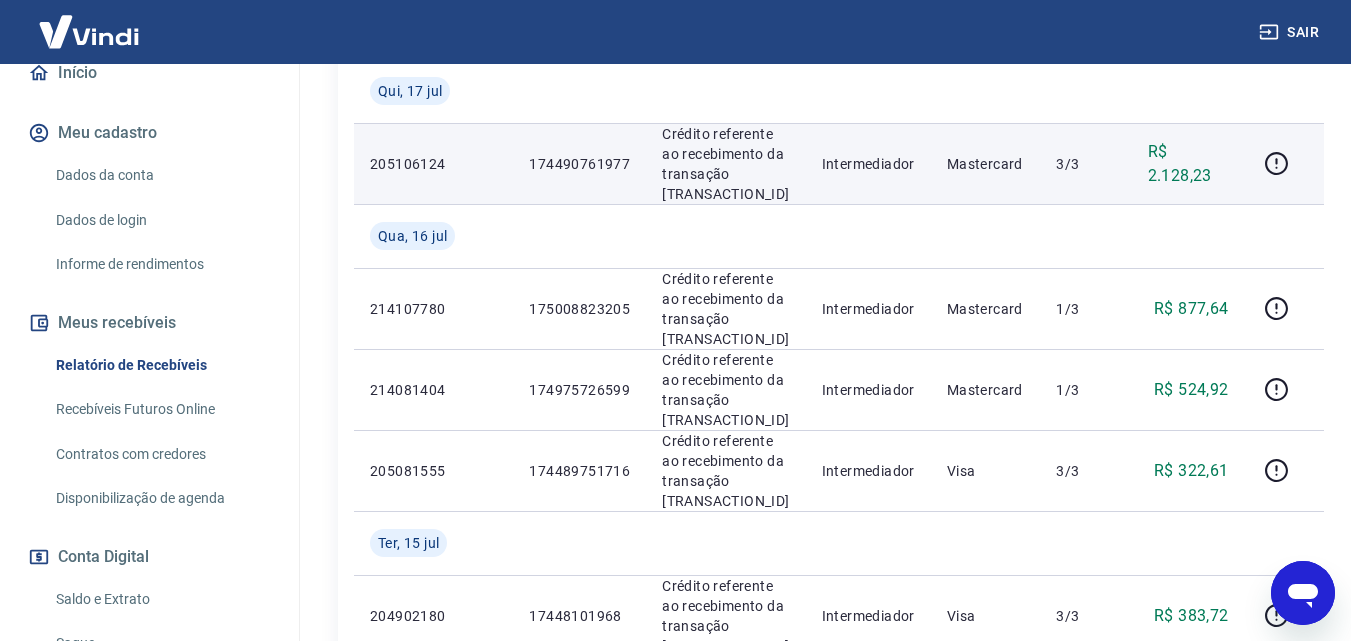 click on "174490761977" at bounding box center [579, 164] 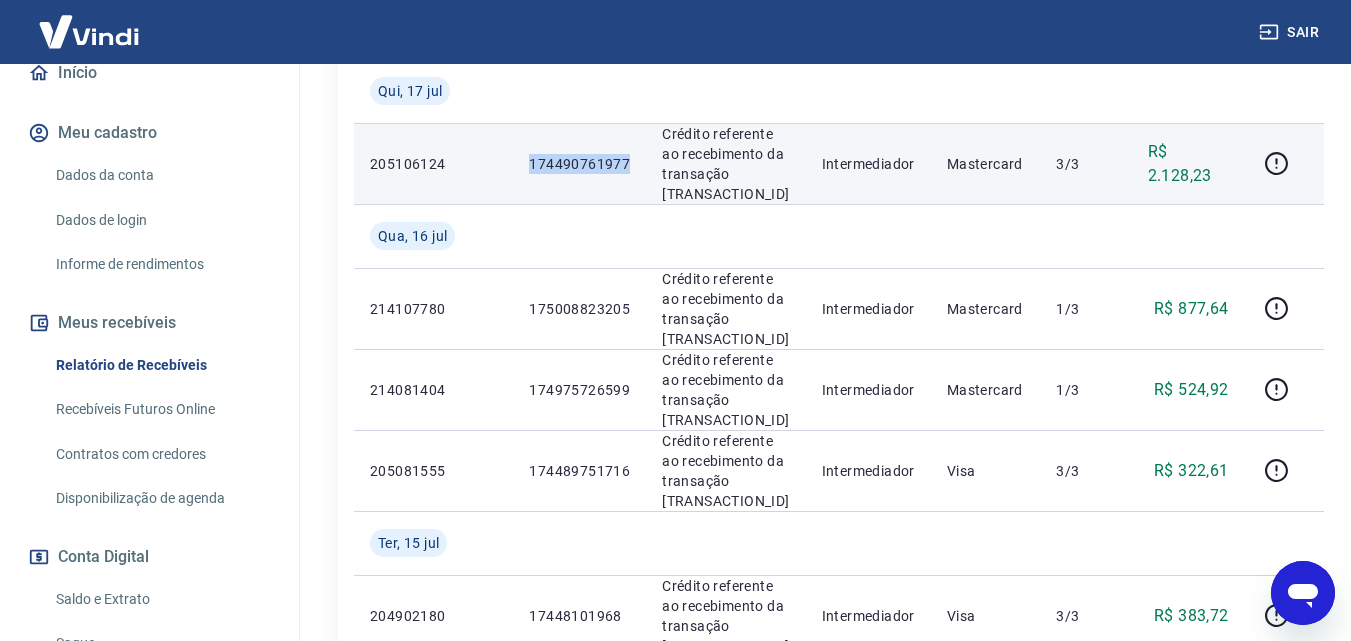 click on "174490761977" at bounding box center [579, 164] 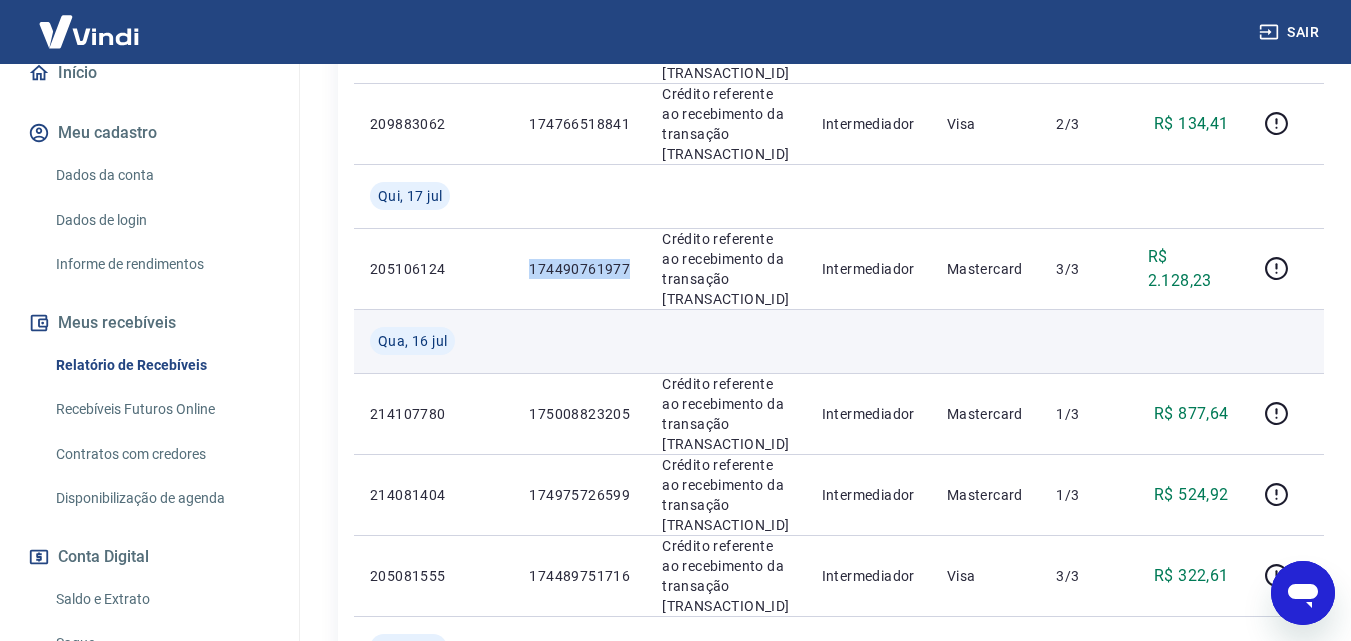 scroll, scrollTop: 539, scrollLeft: 0, axis: vertical 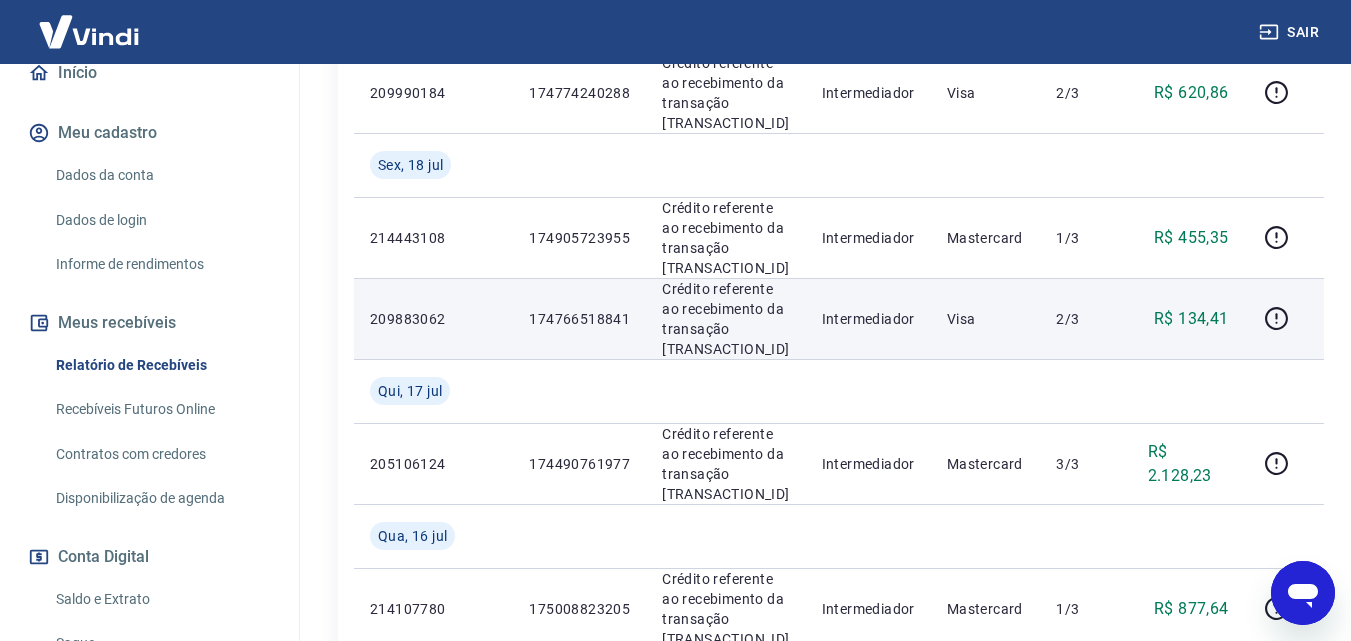 click on "174766518841" at bounding box center [579, 319] 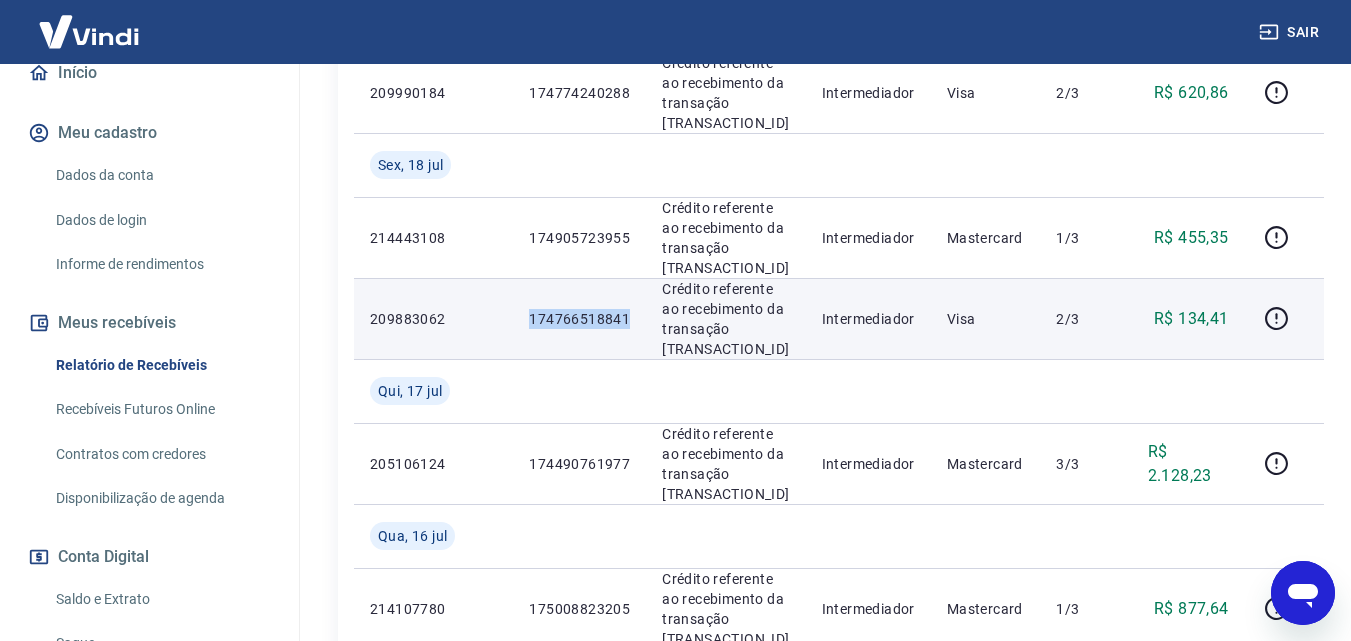 click on "174766518841" at bounding box center (579, 319) 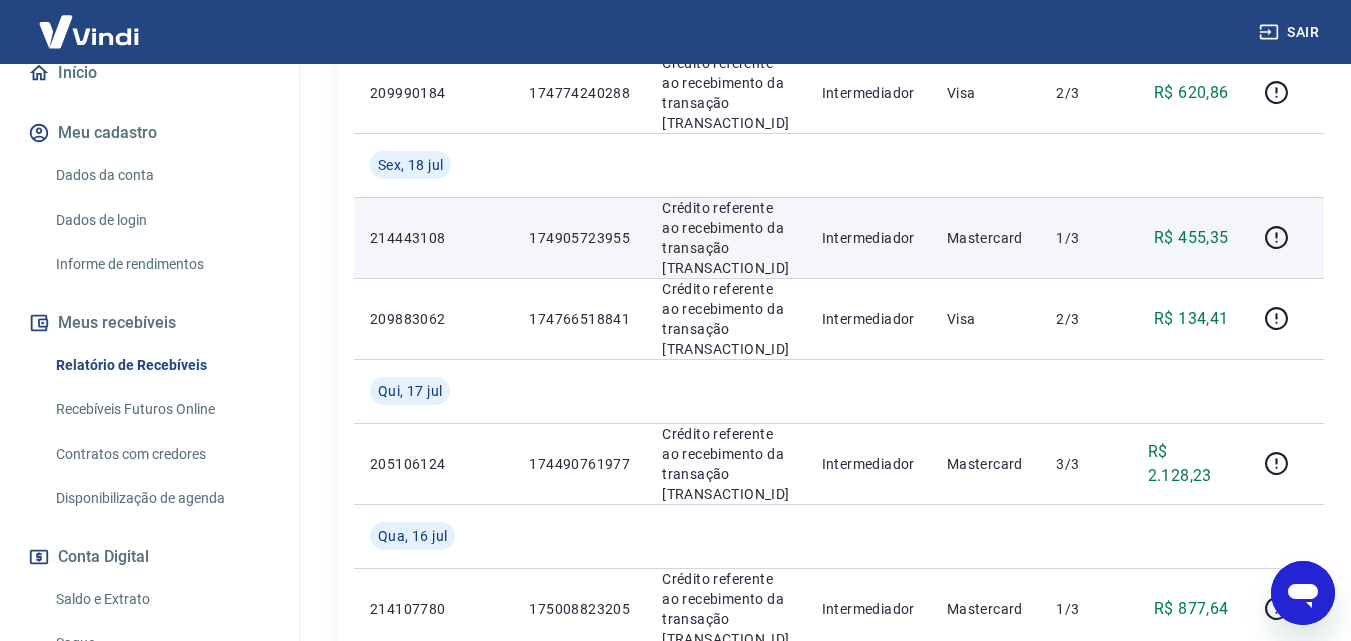 click on "174905723955" at bounding box center [579, 238] 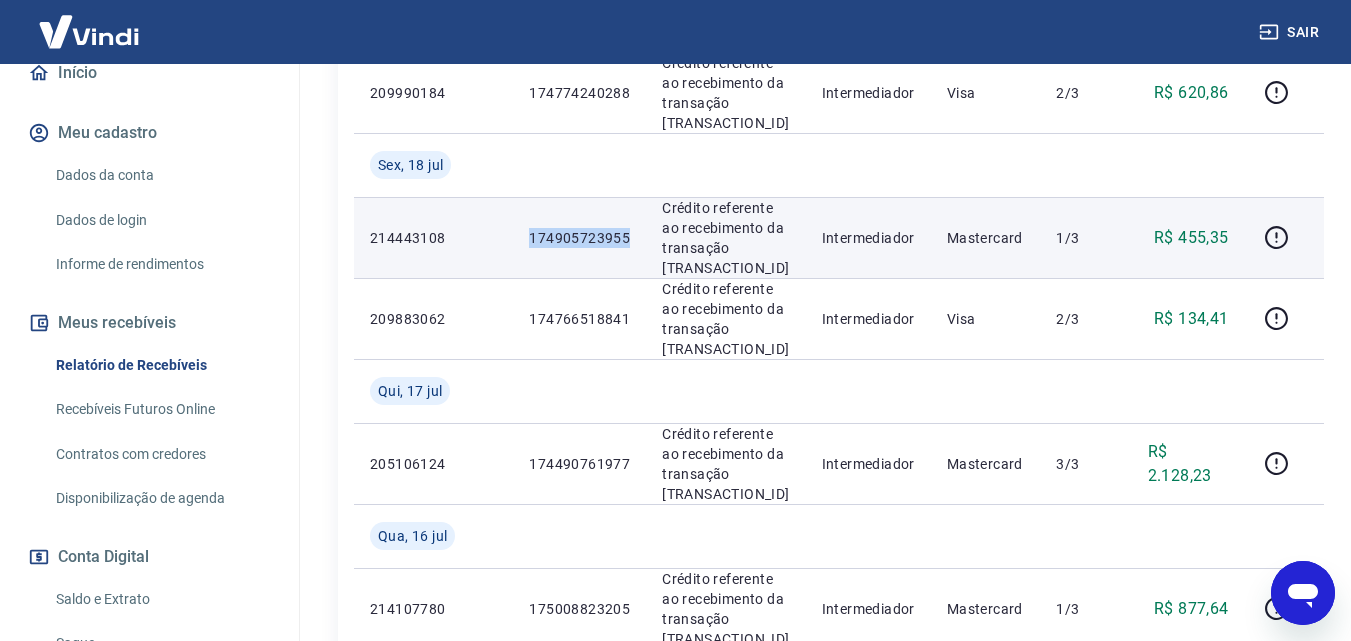 click on "174905723955" at bounding box center [579, 238] 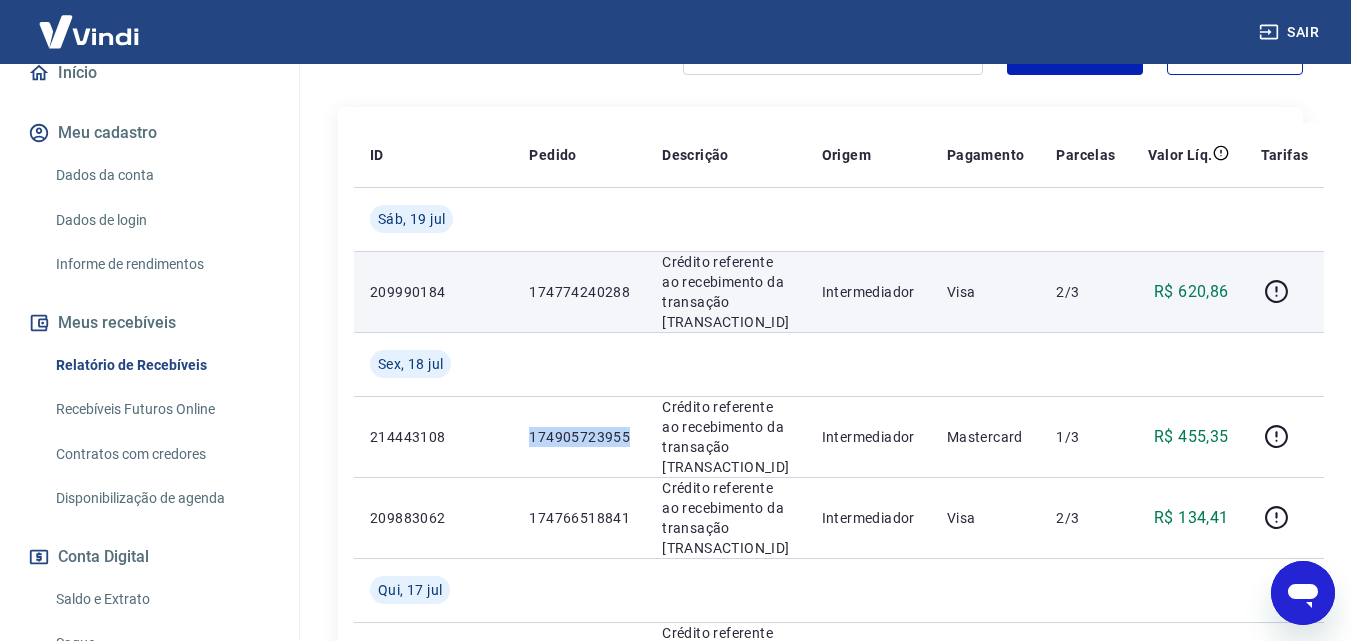 scroll, scrollTop: 339, scrollLeft: 0, axis: vertical 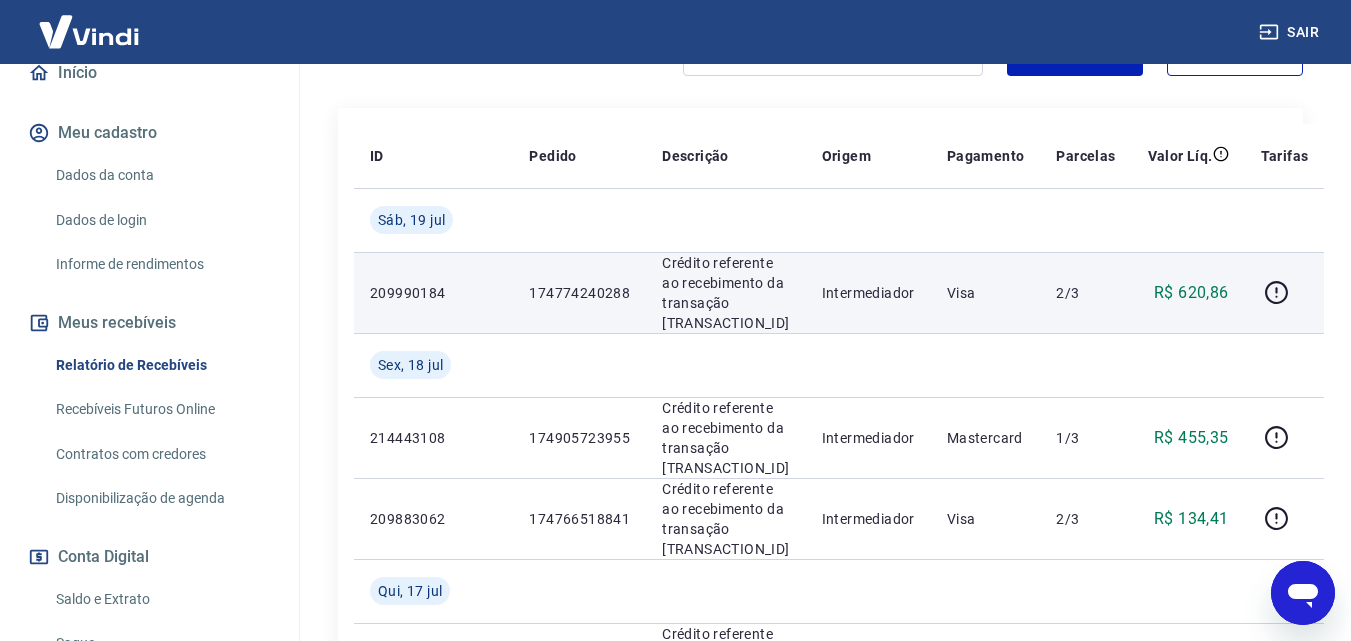 click on "174774240288" at bounding box center [579, 293] 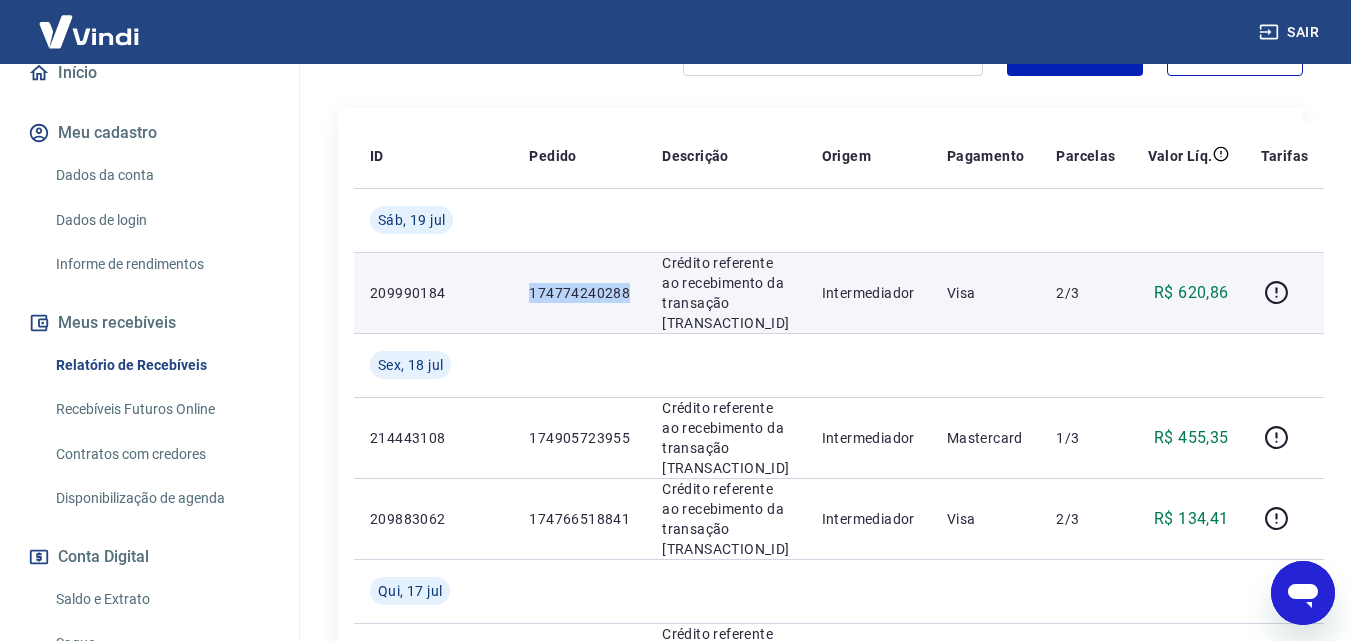 click on "174774240288" at bounding box center [579, 293] 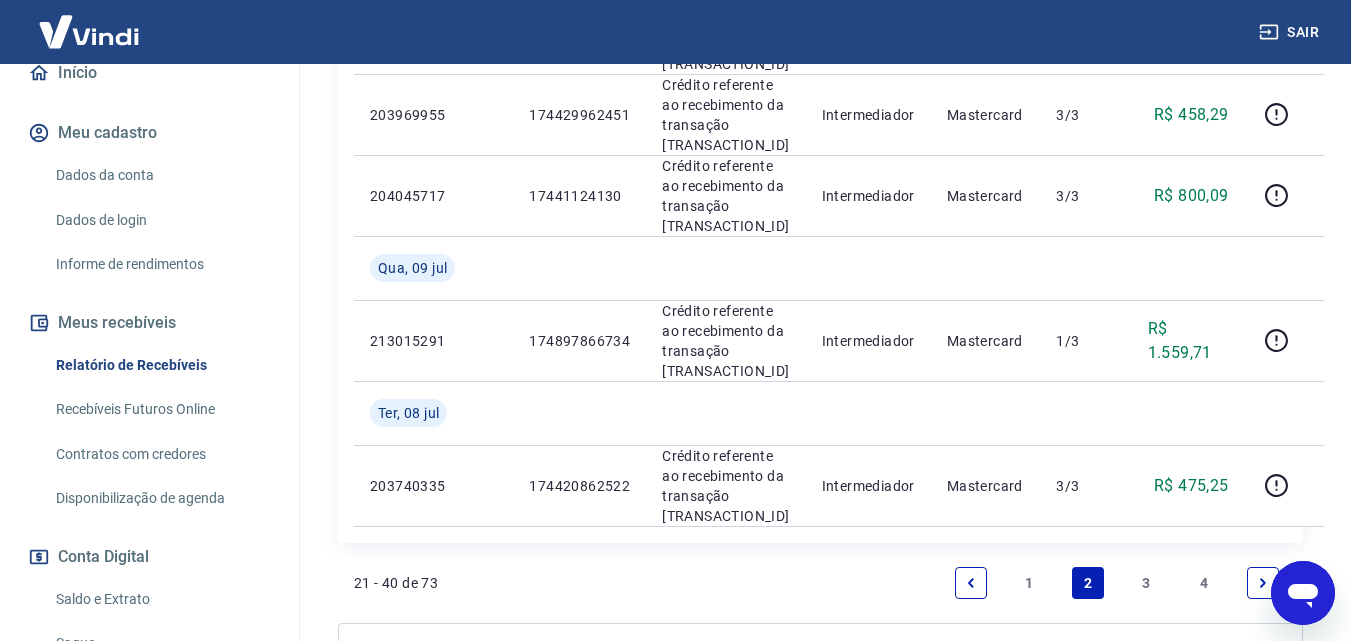 scroll, scrollTop: 2539, scrollLeft: 0, axis: vertical 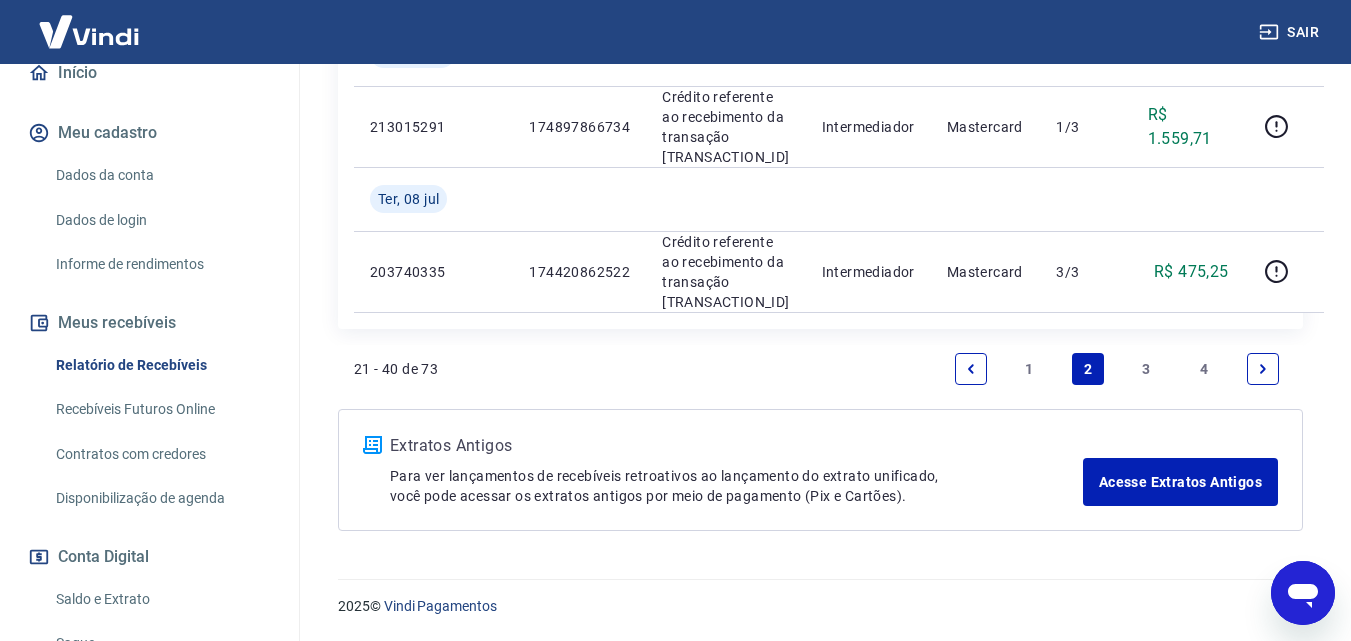 click on "1" at bounding box center [1029, 369] 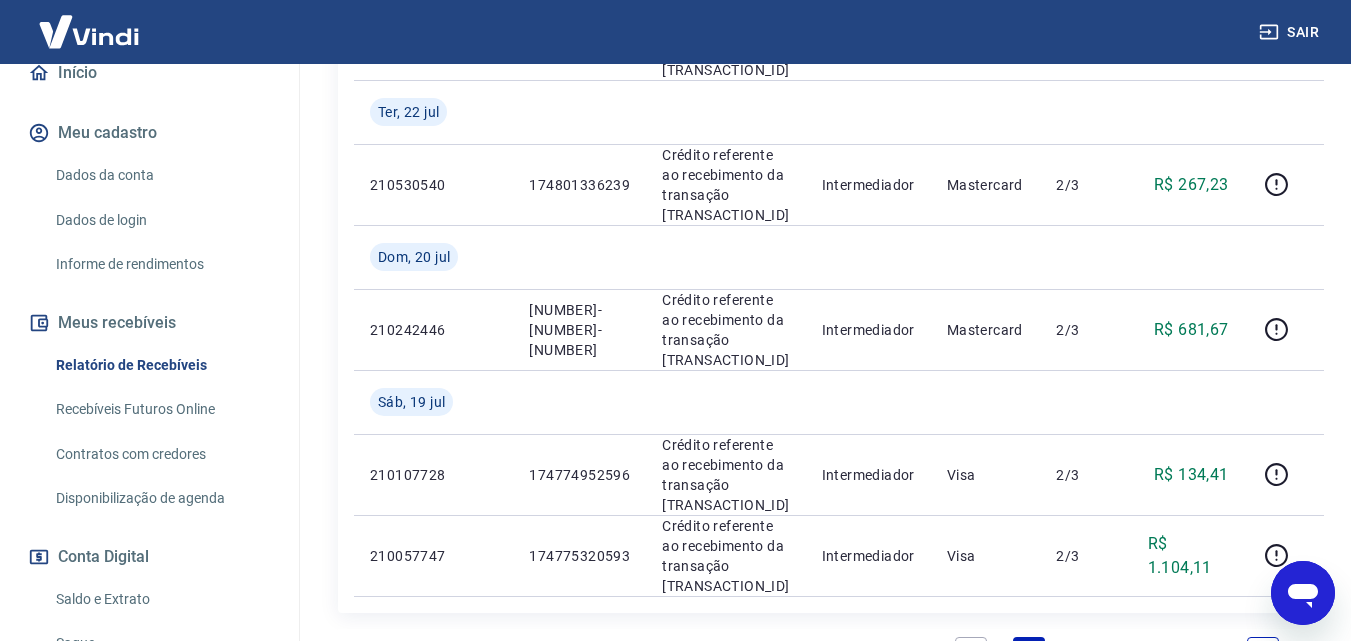 scroll, scrollTop: 2111, scrollLeft: 0, axis: vertical 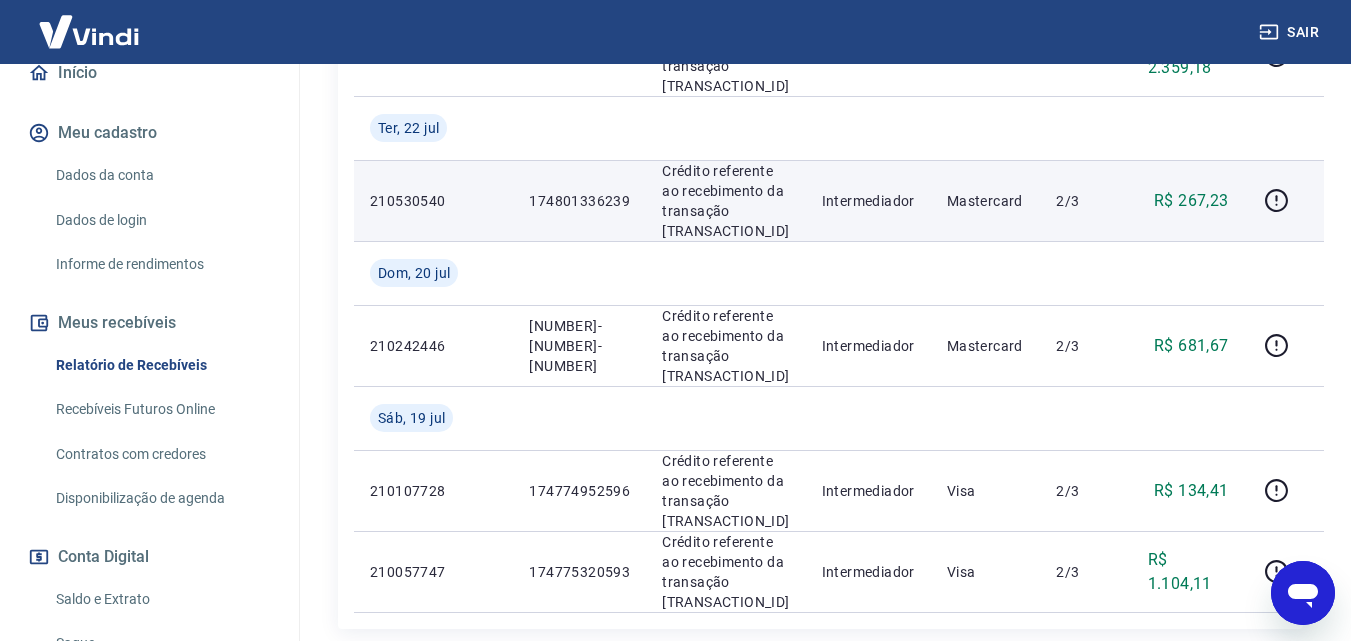 click on "174801336239" at bounding box center (579, 201) 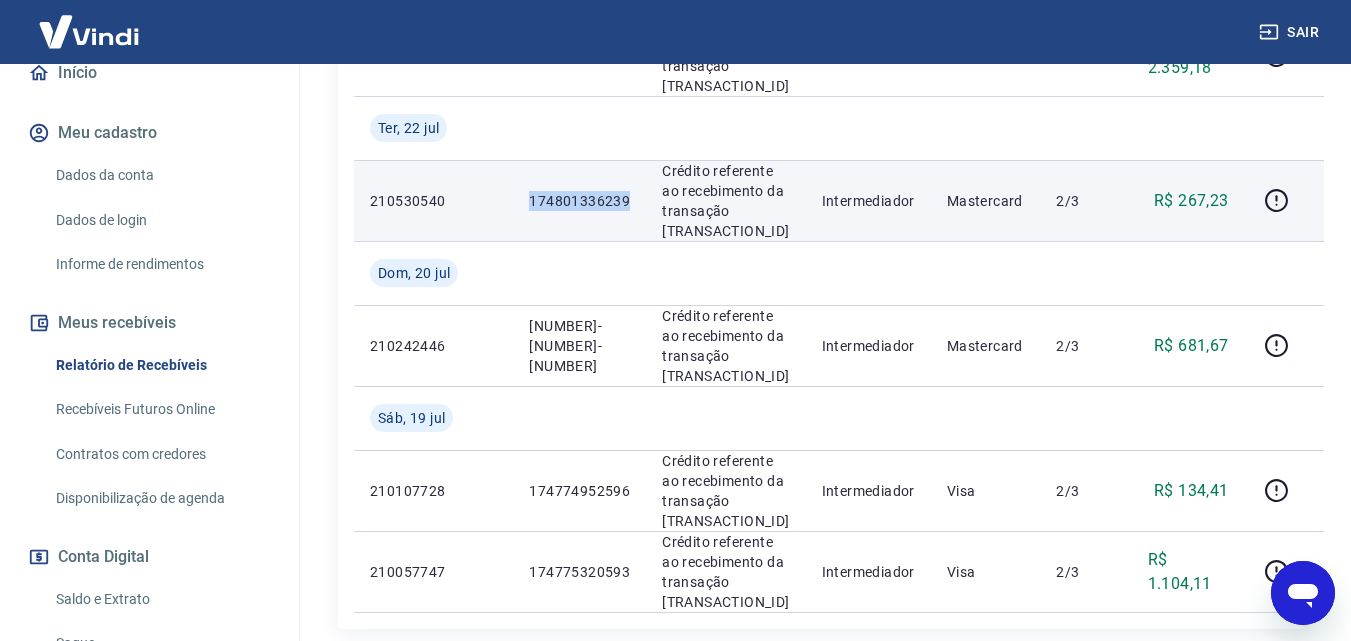 click on "174801336239" at bounding box center [579, 201] 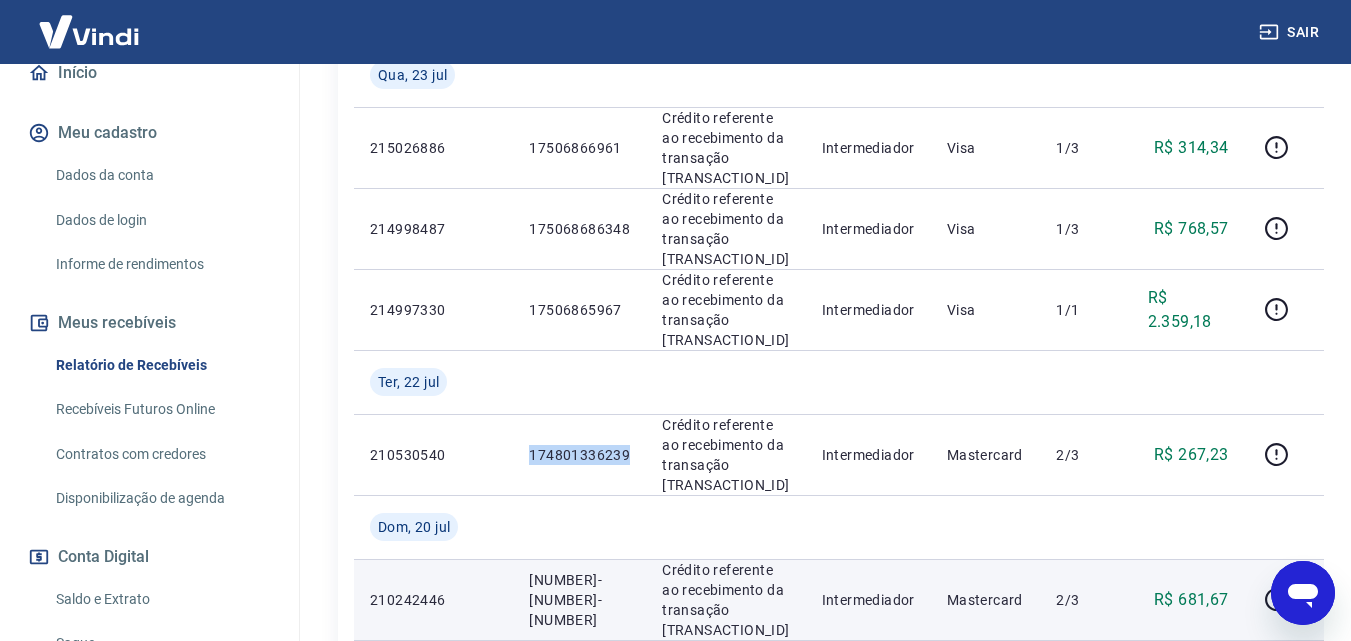 scroll, scrollTop: 1811, scrollLeft: 0, axis: vertical 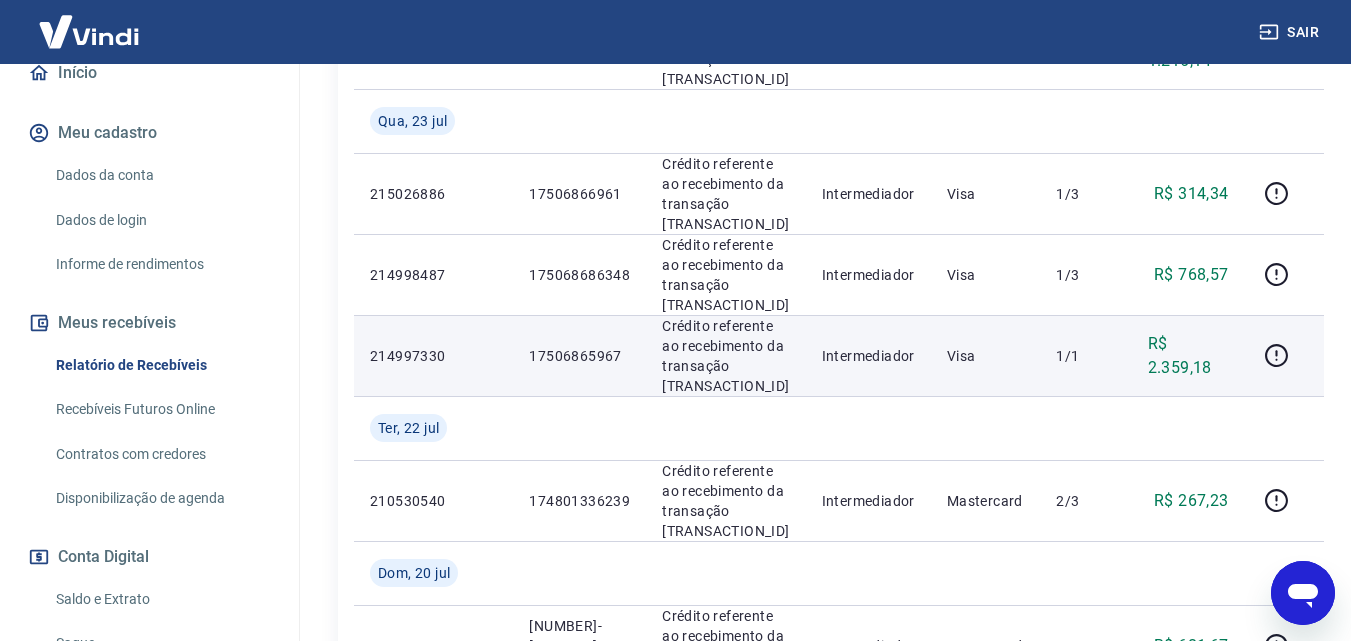 click on "17506865967" at bounding box center (579, 356) 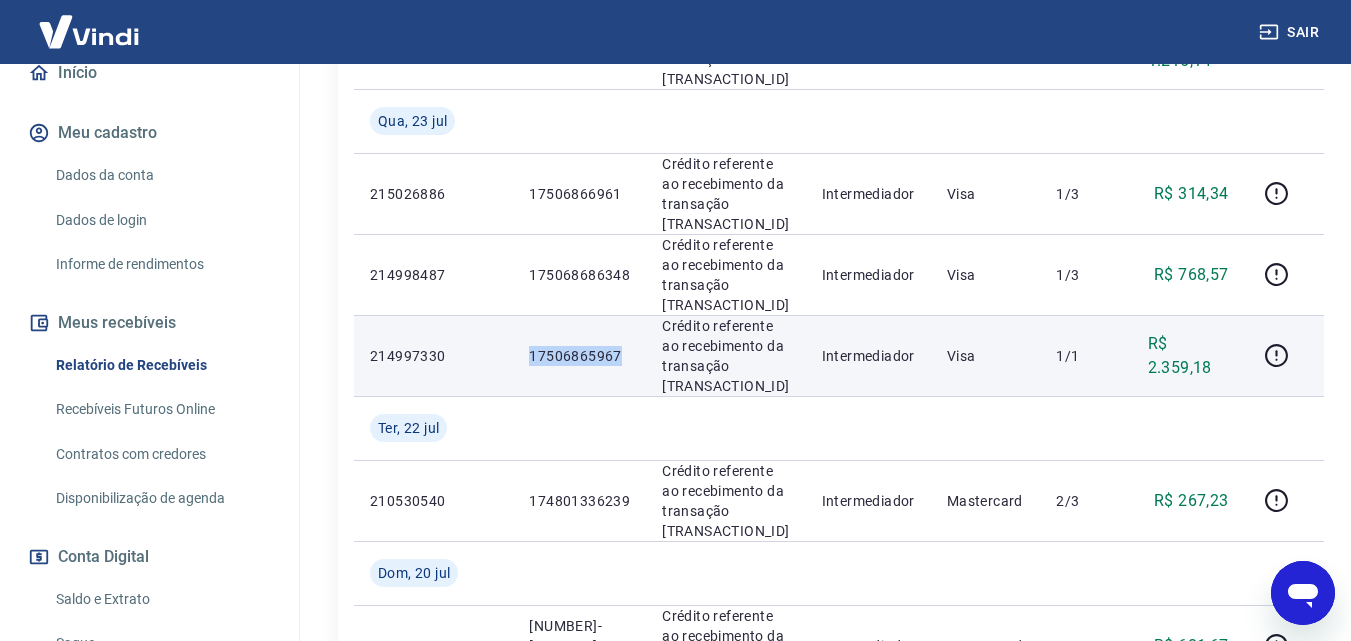 click on "17506865967" at bounding box center [579, 356] 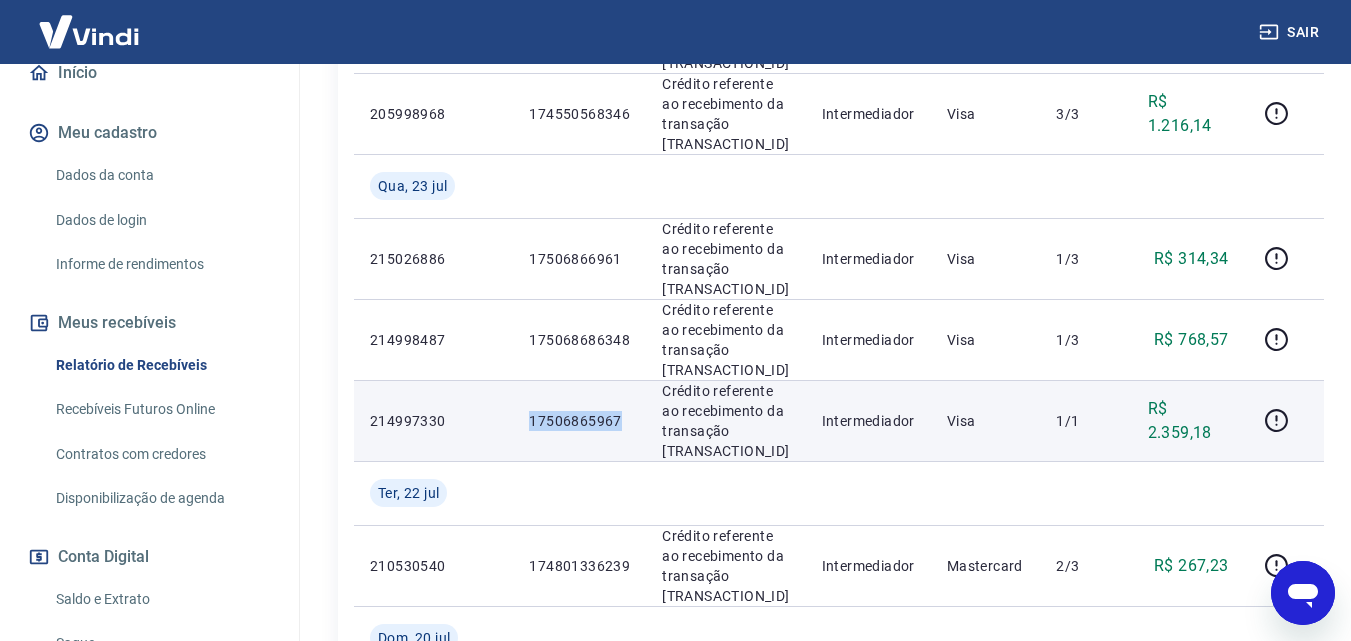 scroll, scrollTop: 1711, scrollLeft: 0, axis: vertical 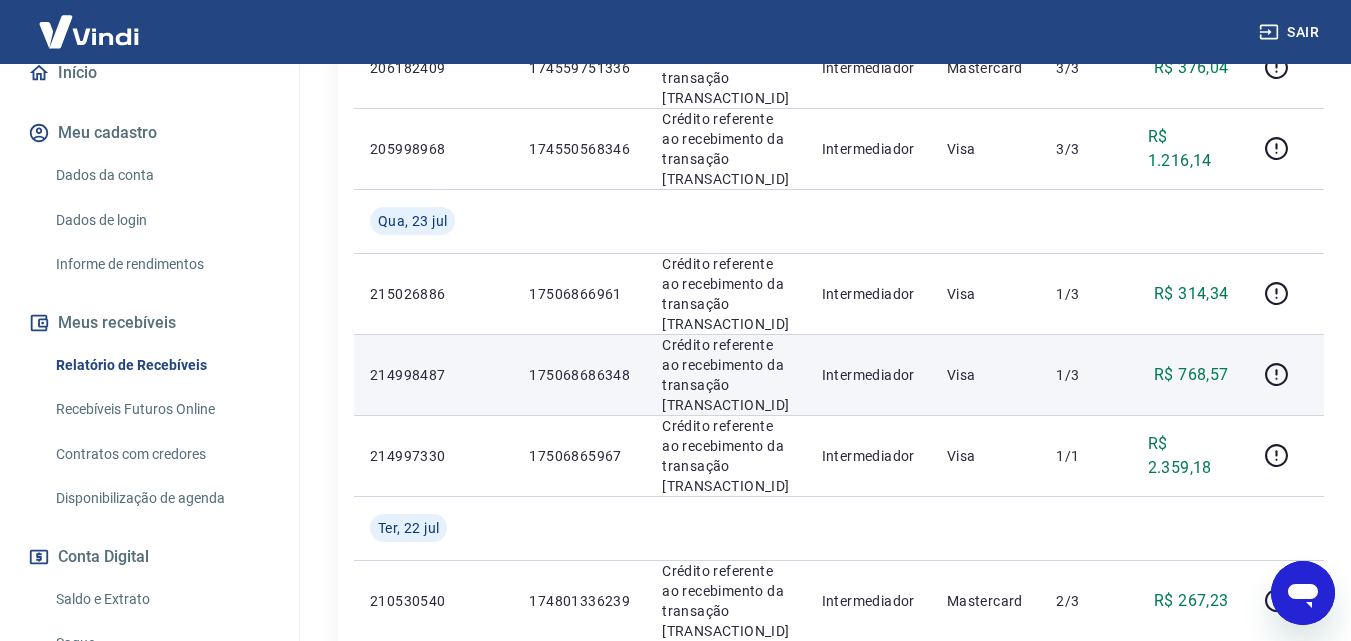click on "175068686348" at bounding box center [579, 375] 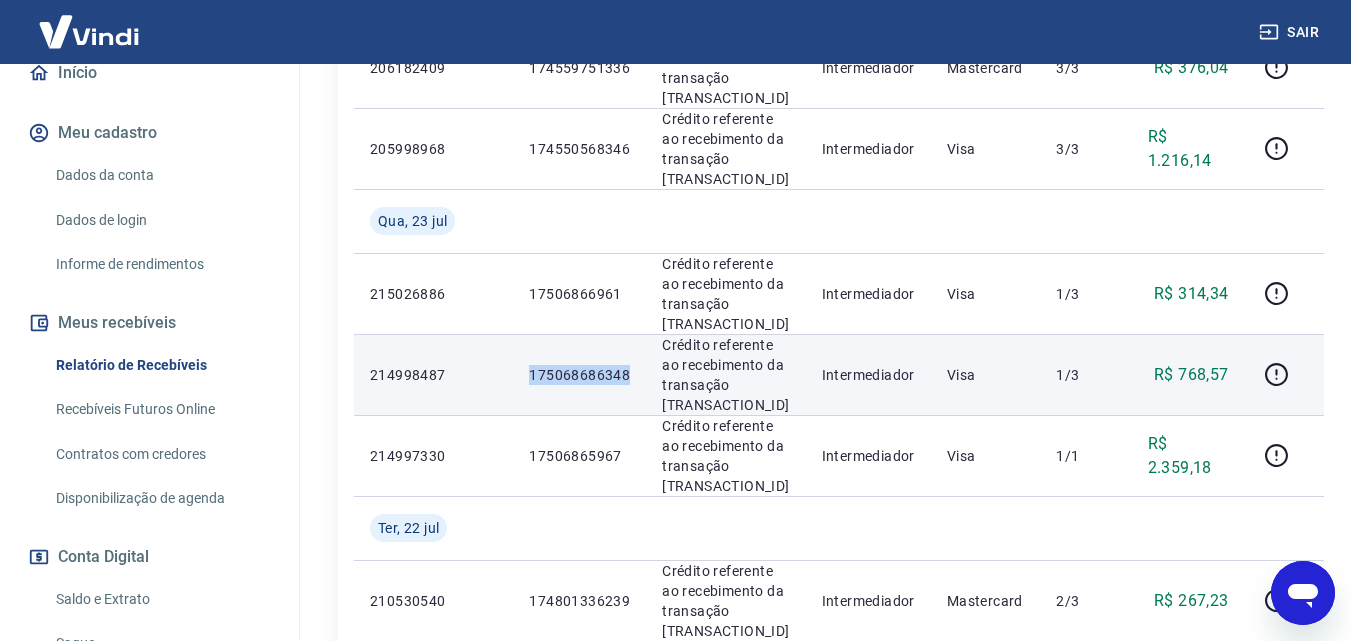 click on "175068686348" at bounding box center (579, 375) 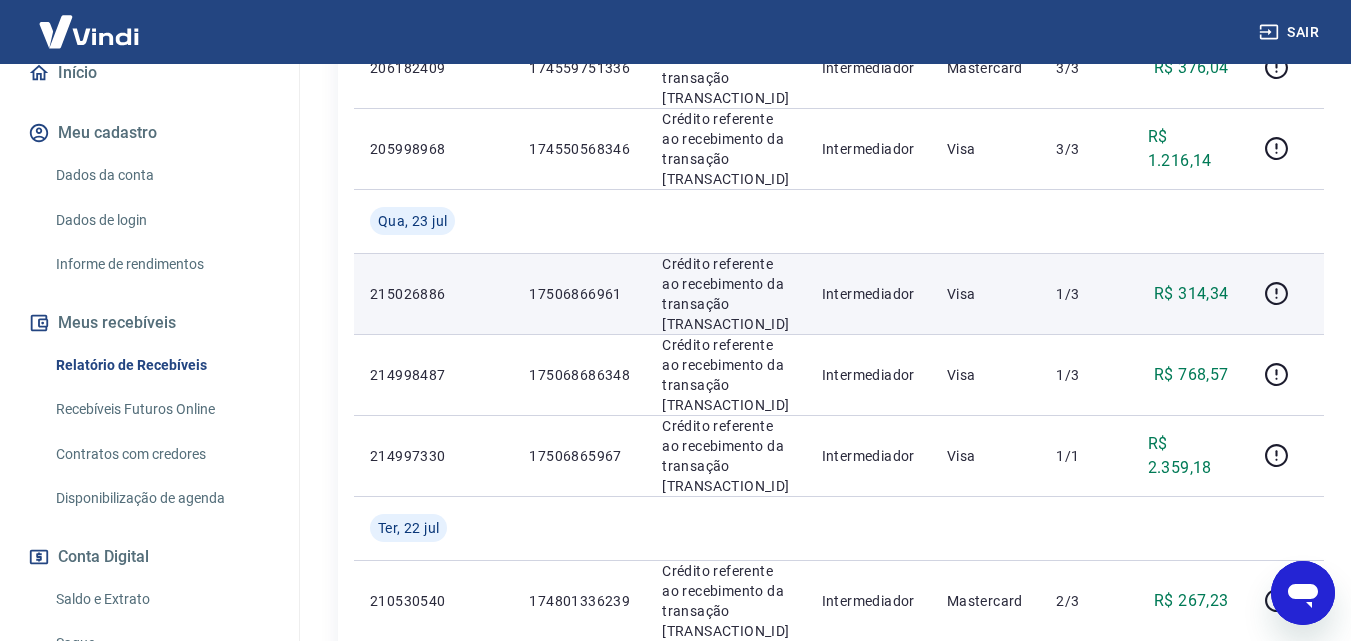 click on "17506866961" at bounding box center (579, 294) 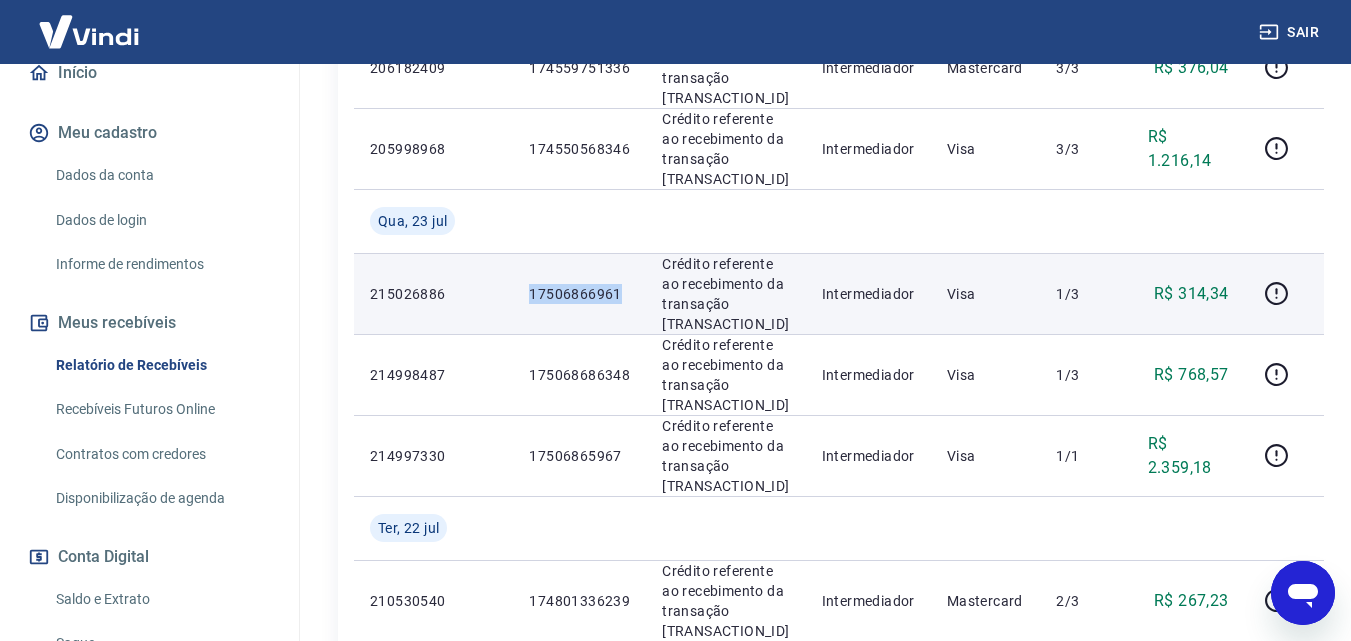 click on "17506866961" at bounding box center [579, 294] 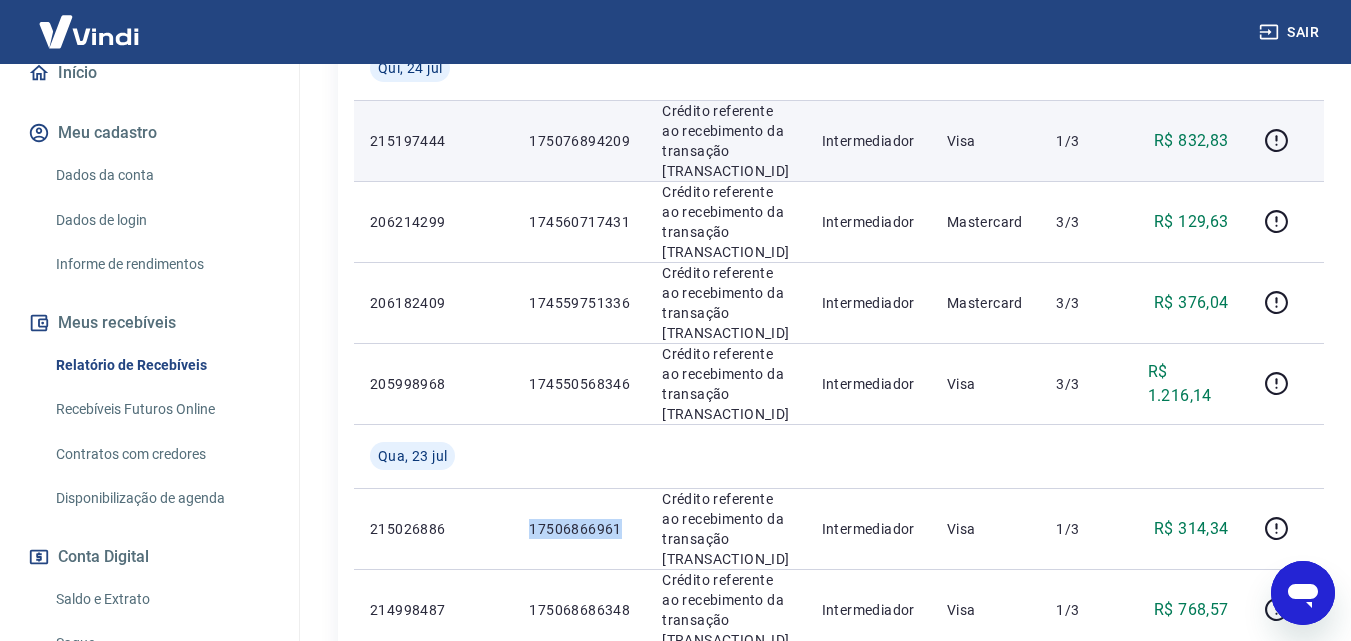 scroll, scrollTop: 1511, scrollLeft: 0, axis: vertical 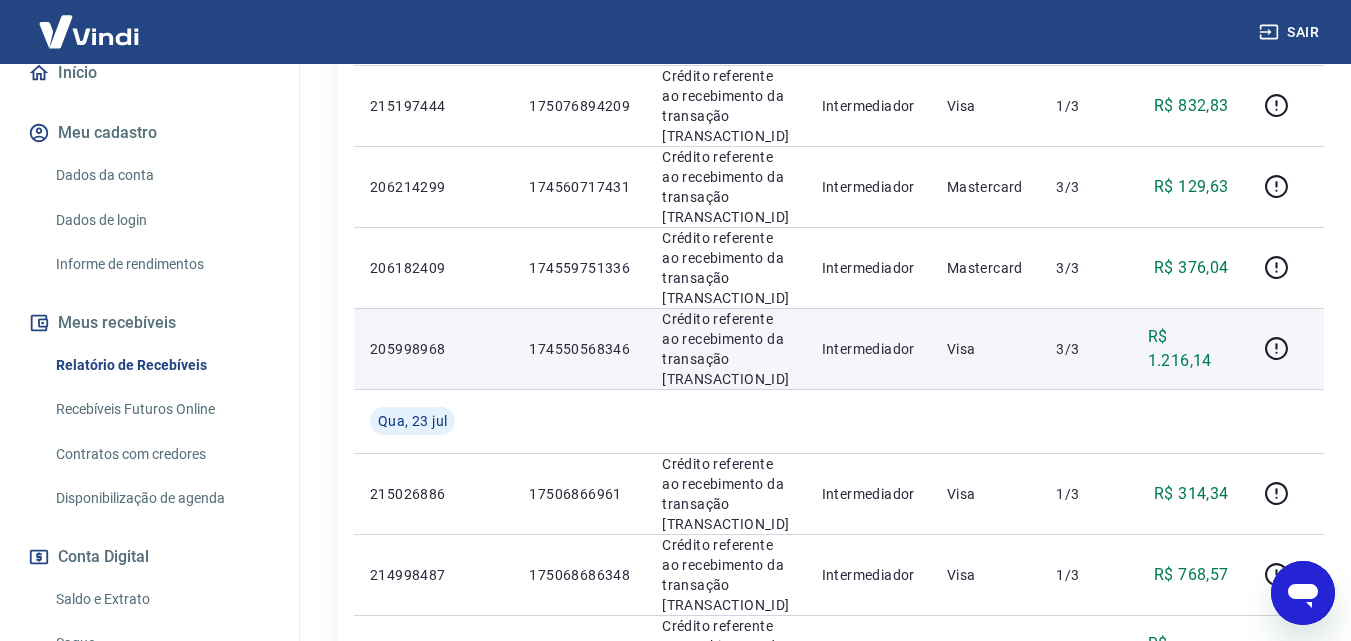 click on "174550568346" at bounding box center (579, 349) 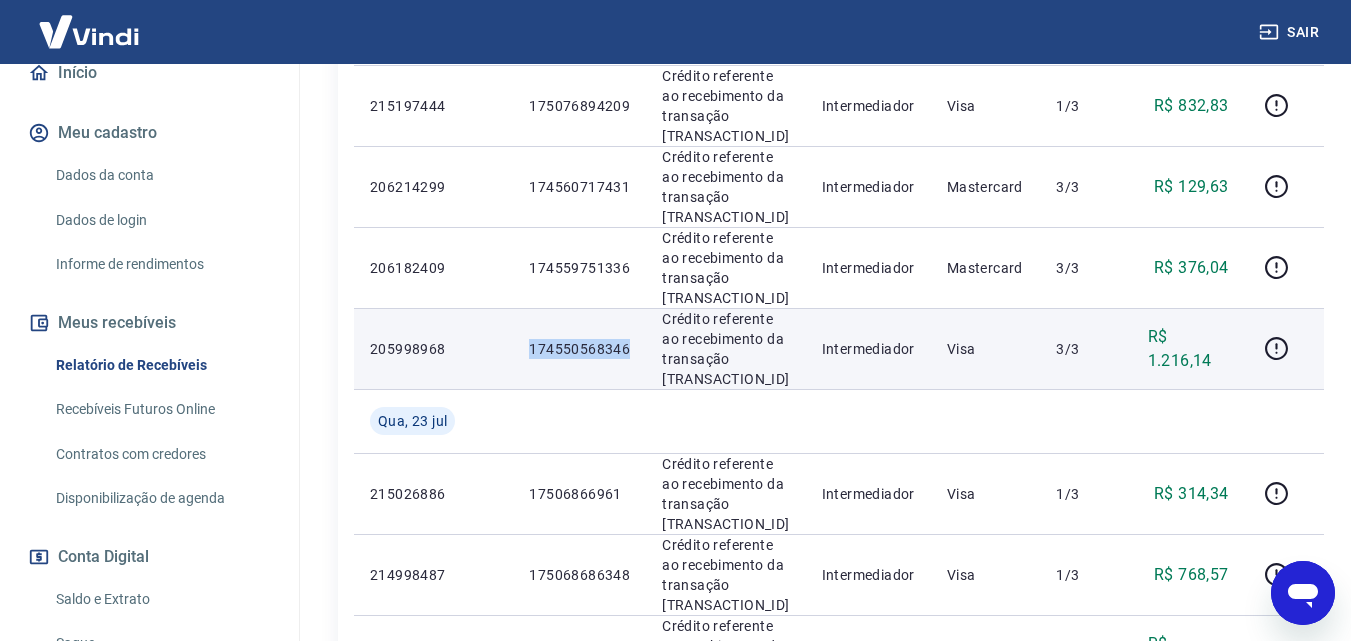 click on "174550568346" at bounding box center (579, 349) 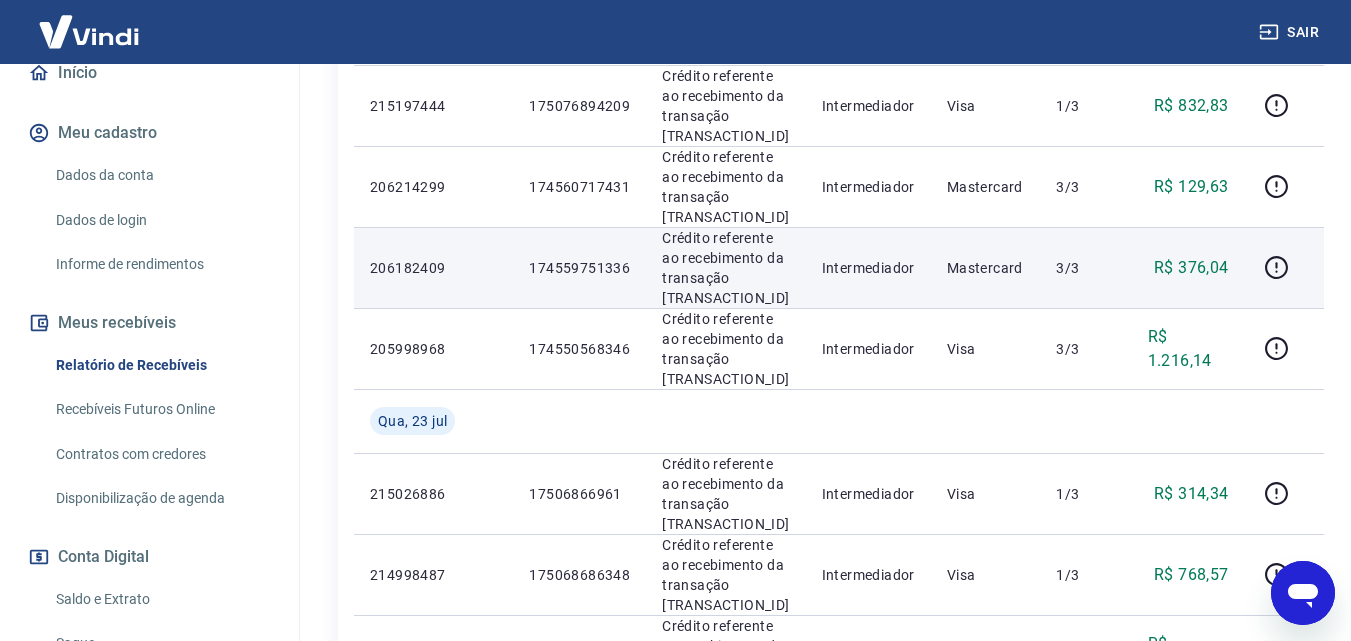 click on "174559751336" at bounding box center (579, 268) 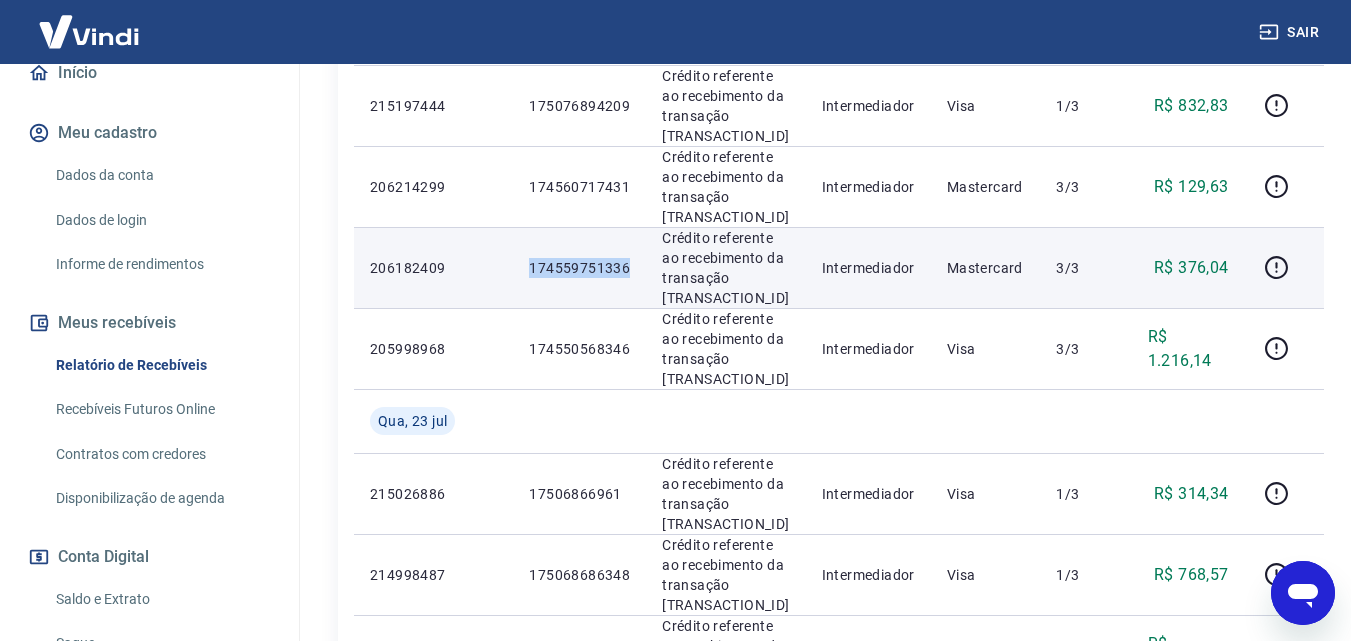 click on "174559751336" at bounding box center (579, 268) 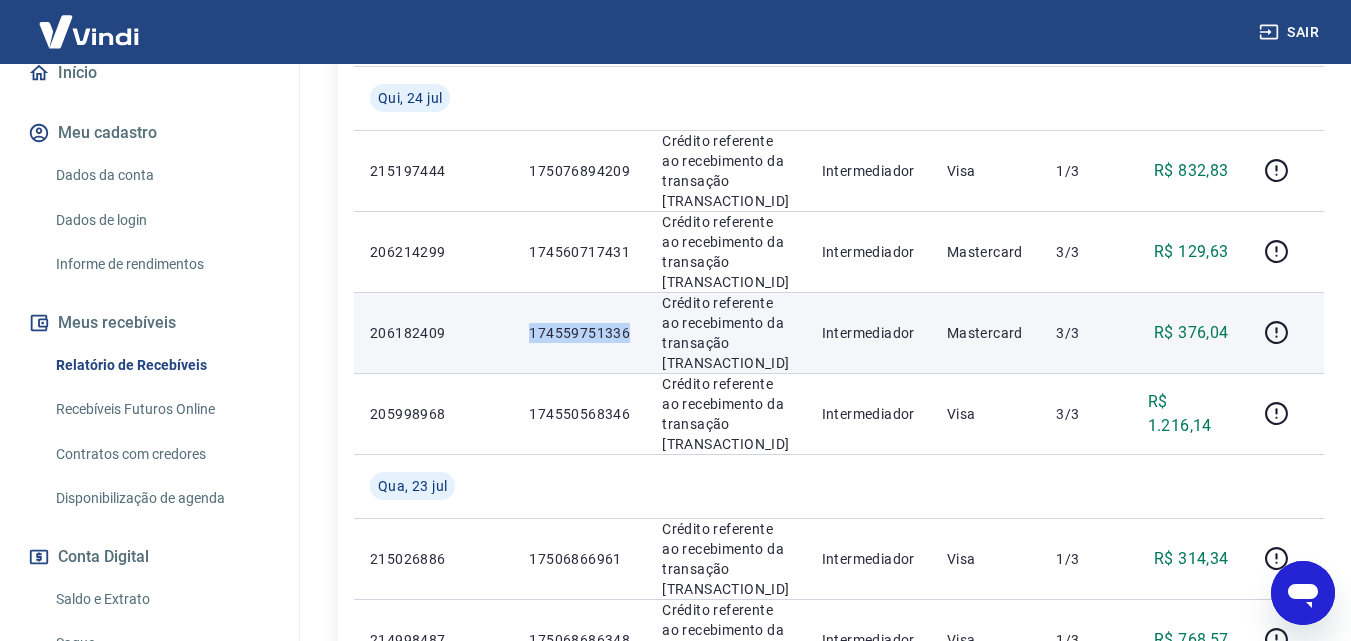 scroll, scrollTop: 1411, scrollLeft: 0, axis: vertical 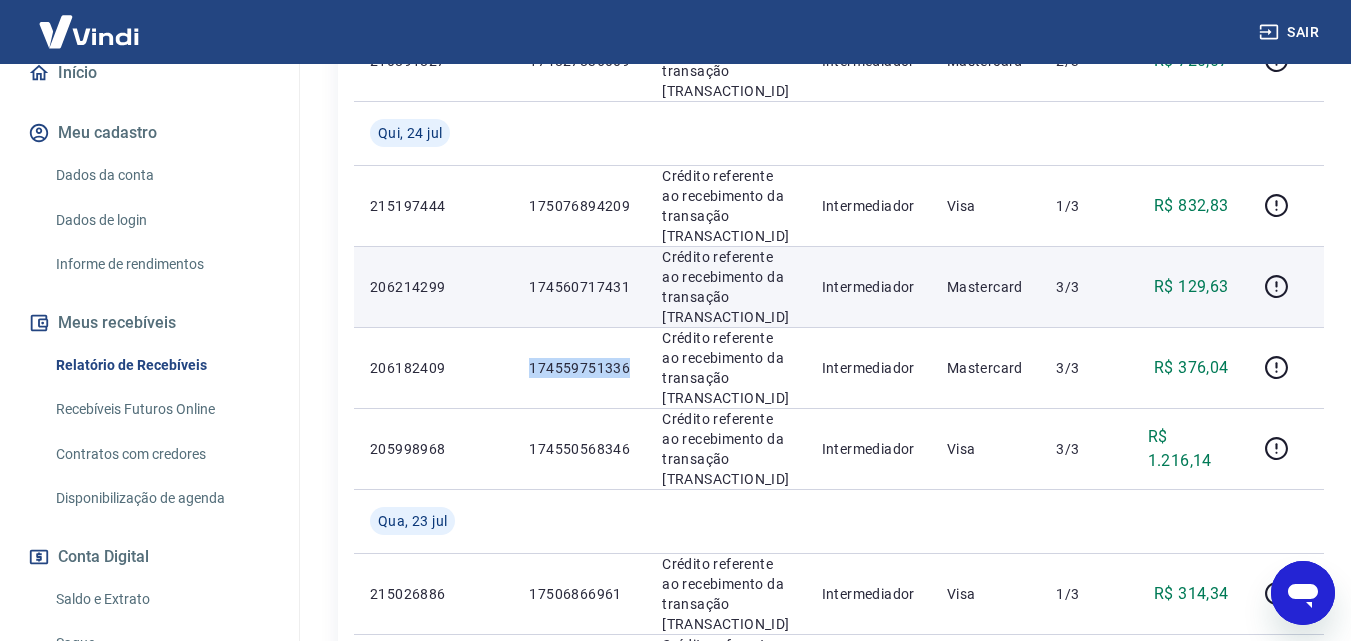 click on "174560717431" at bounding box center (579, 287) 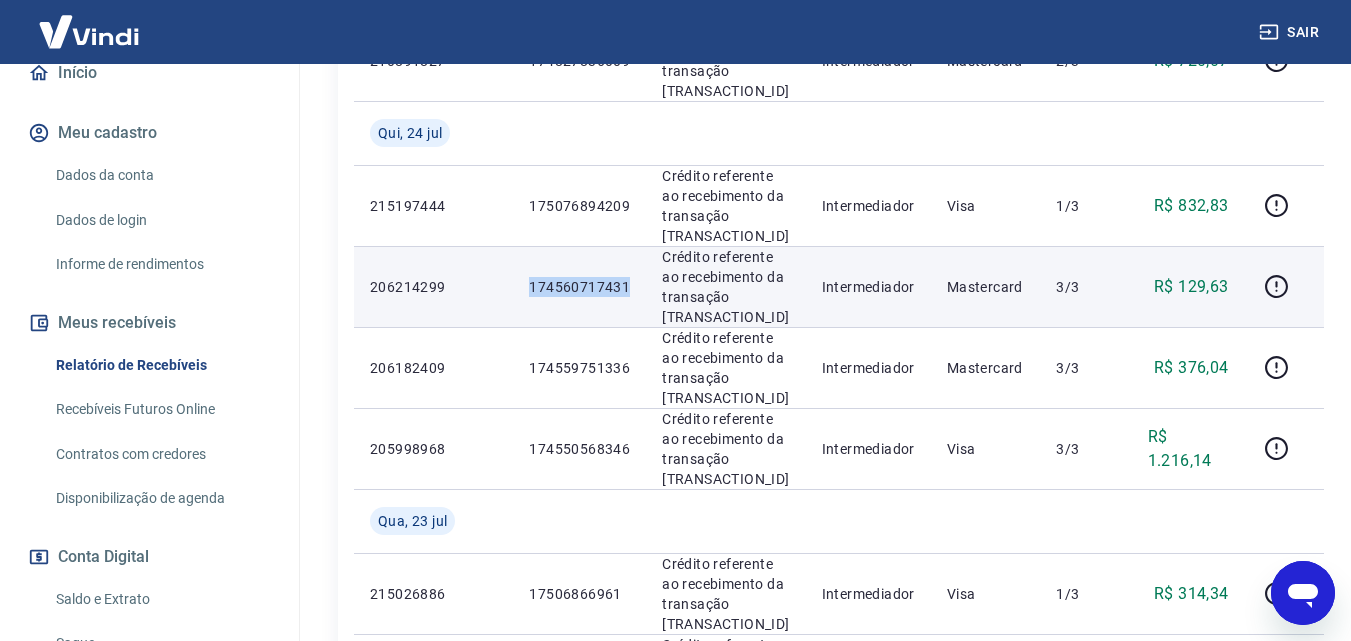click on "174560717431" at bounding box center [579, 287] 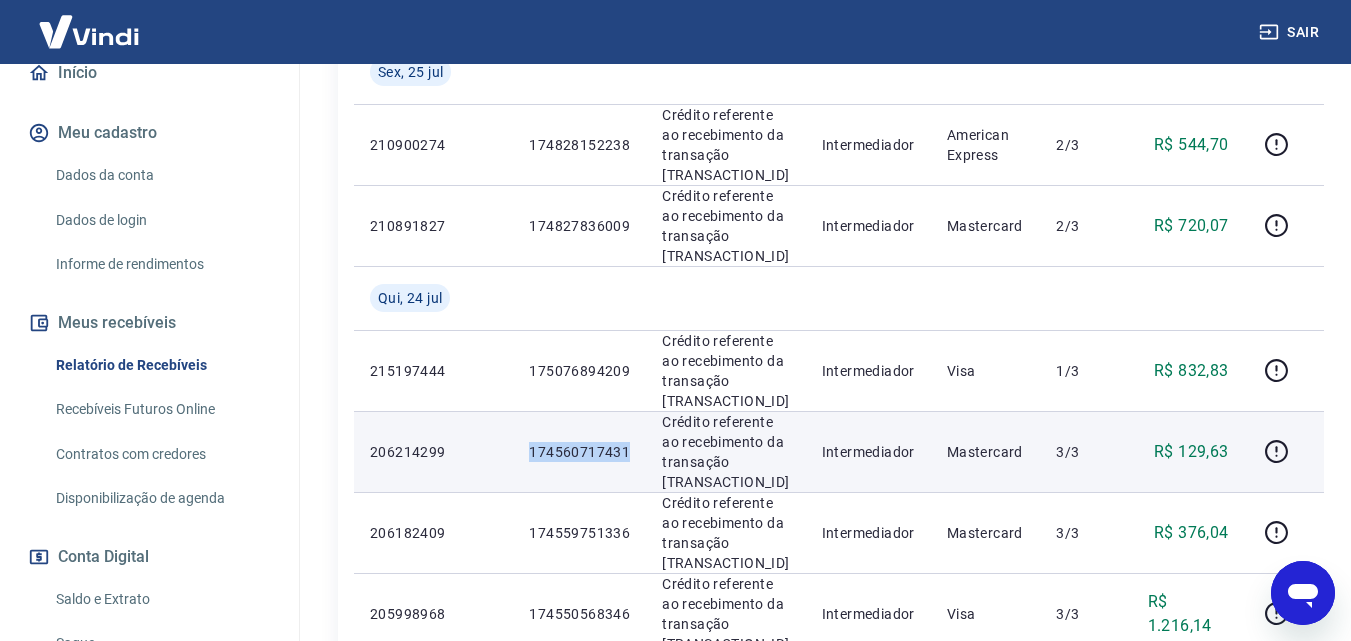 scroll, scrollTop: 1211, scrollLeft: 0, axis: vertical 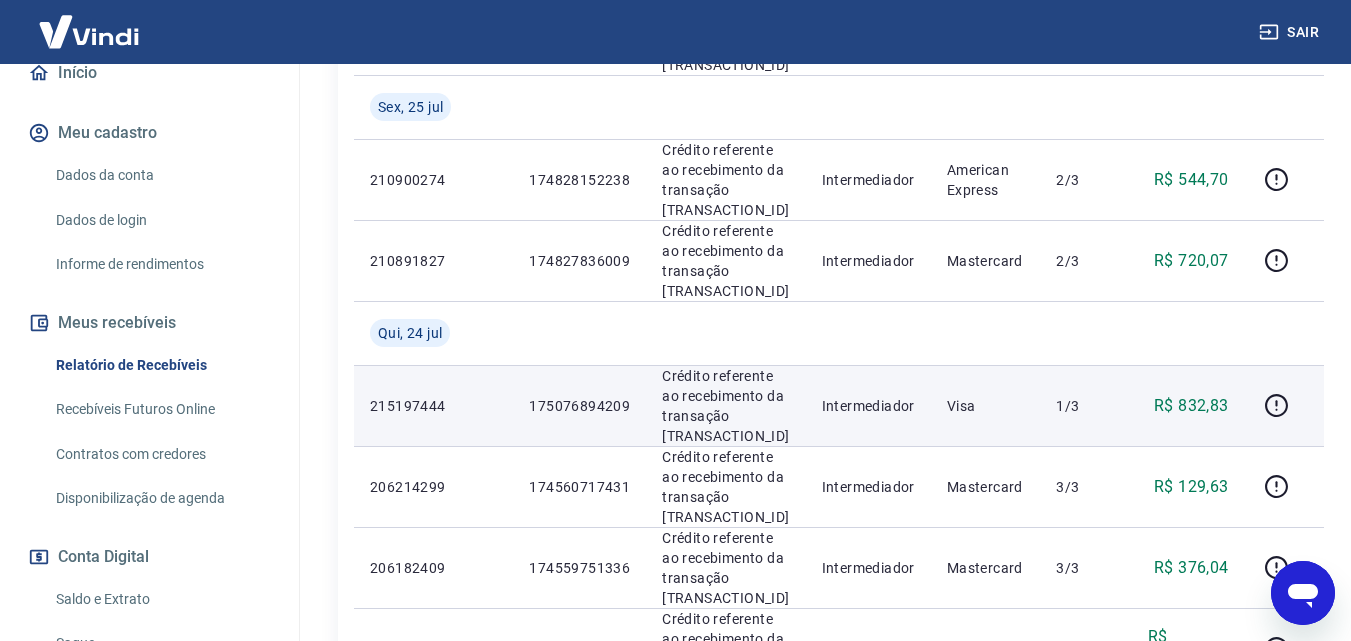 click on "175076894209" at bounding box center [579, 406] 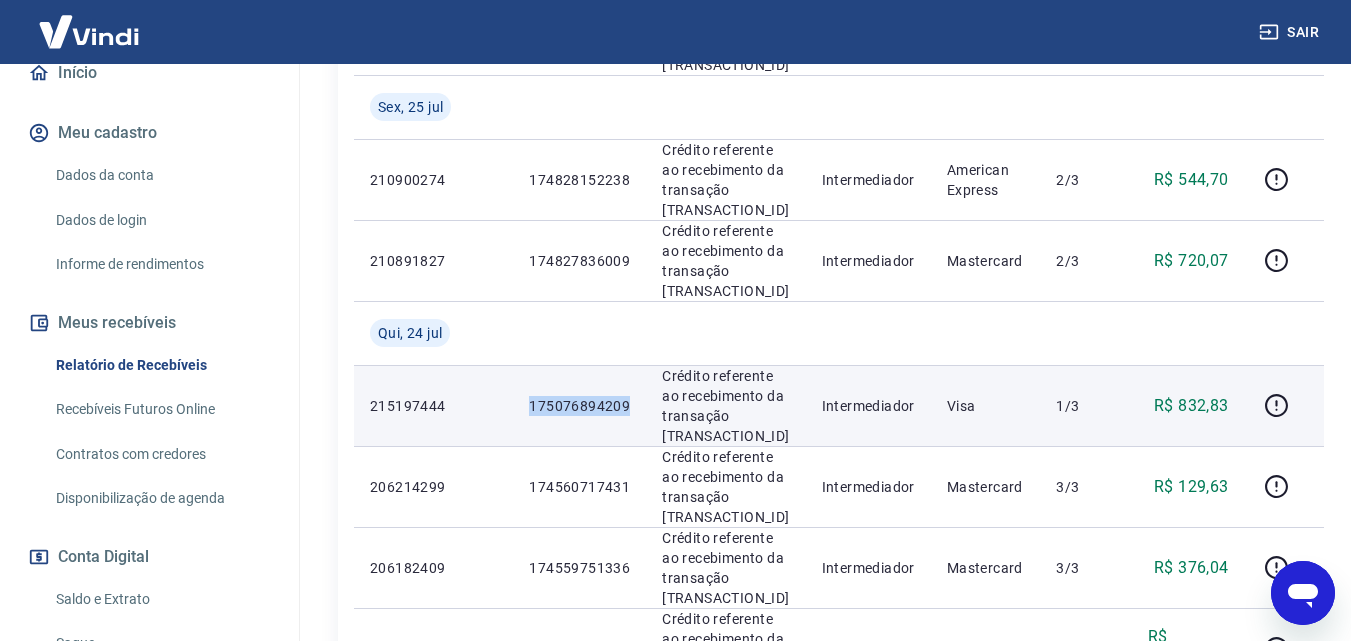 click on "175076894209" at bounding box center [579, 406] 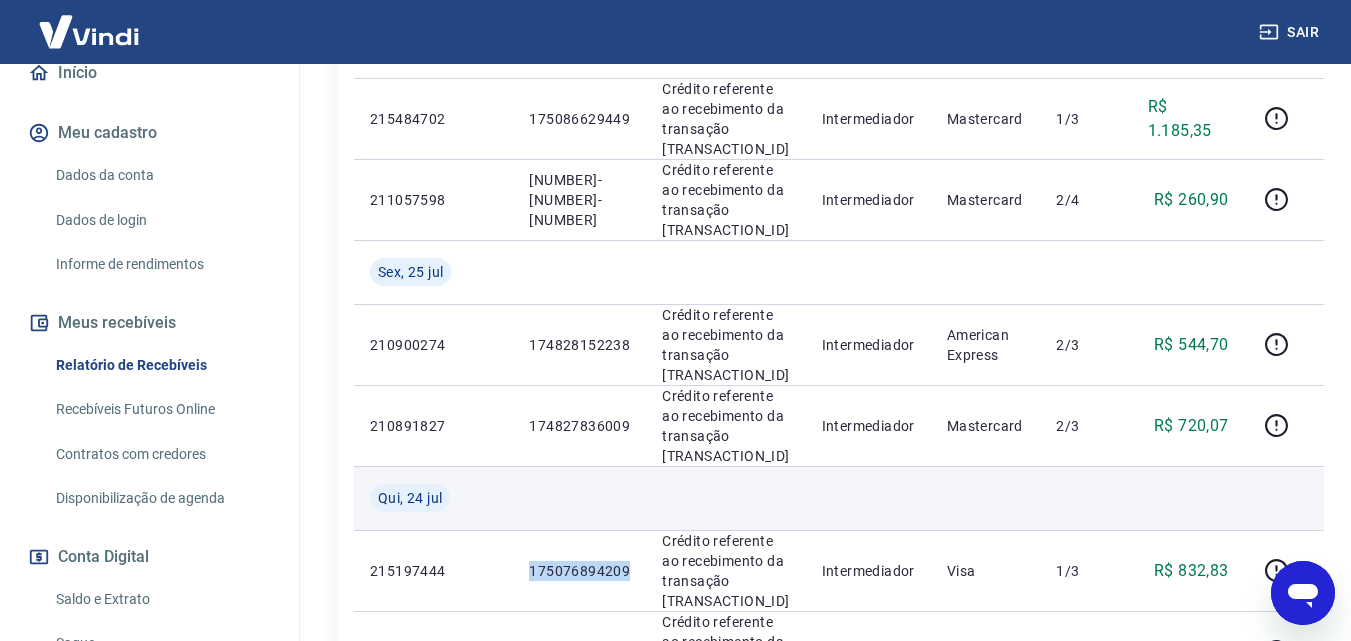 scroll, scrollTop: 1011, scrollLeft: 0, axis: vertical 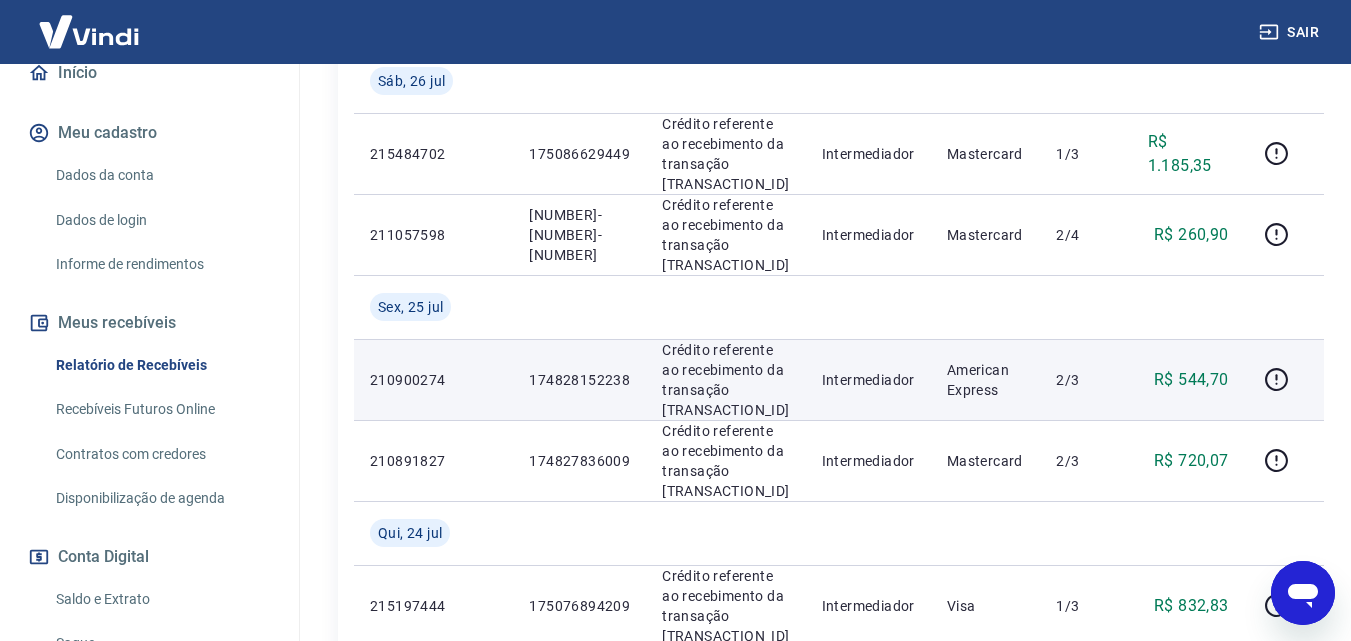 click on "174828152238" at bounding box center [579, 380] 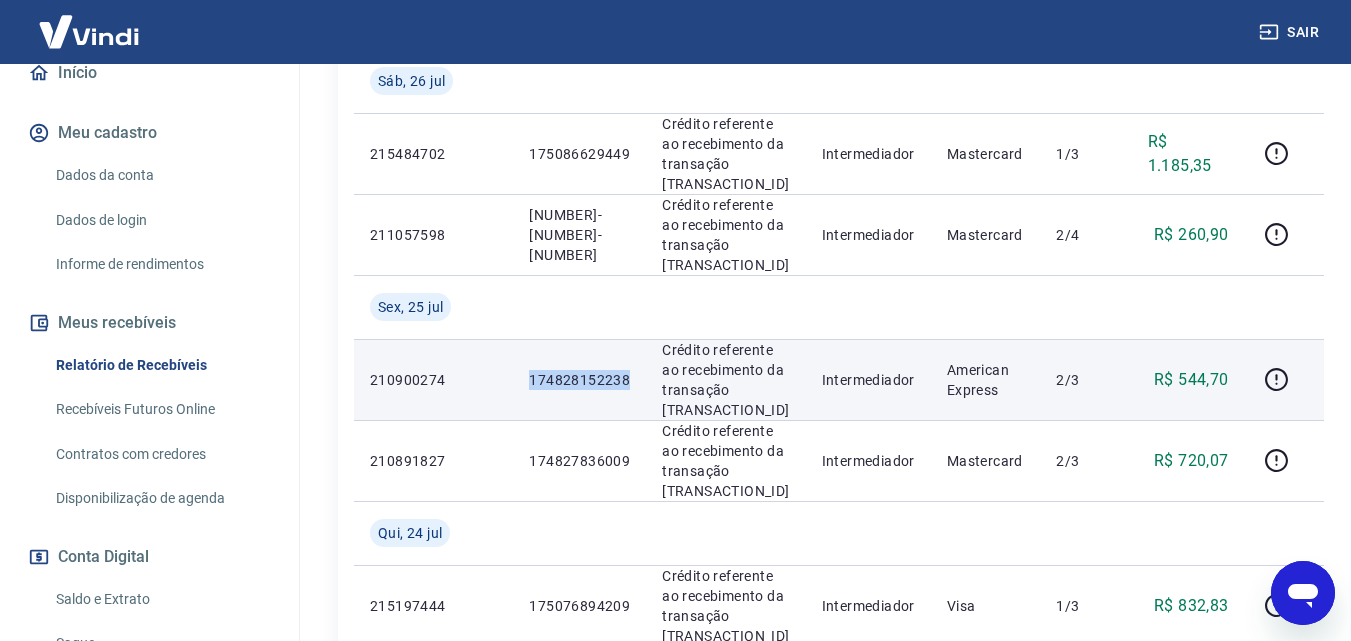 click on "174828152238" at bounding box center (579, 380) 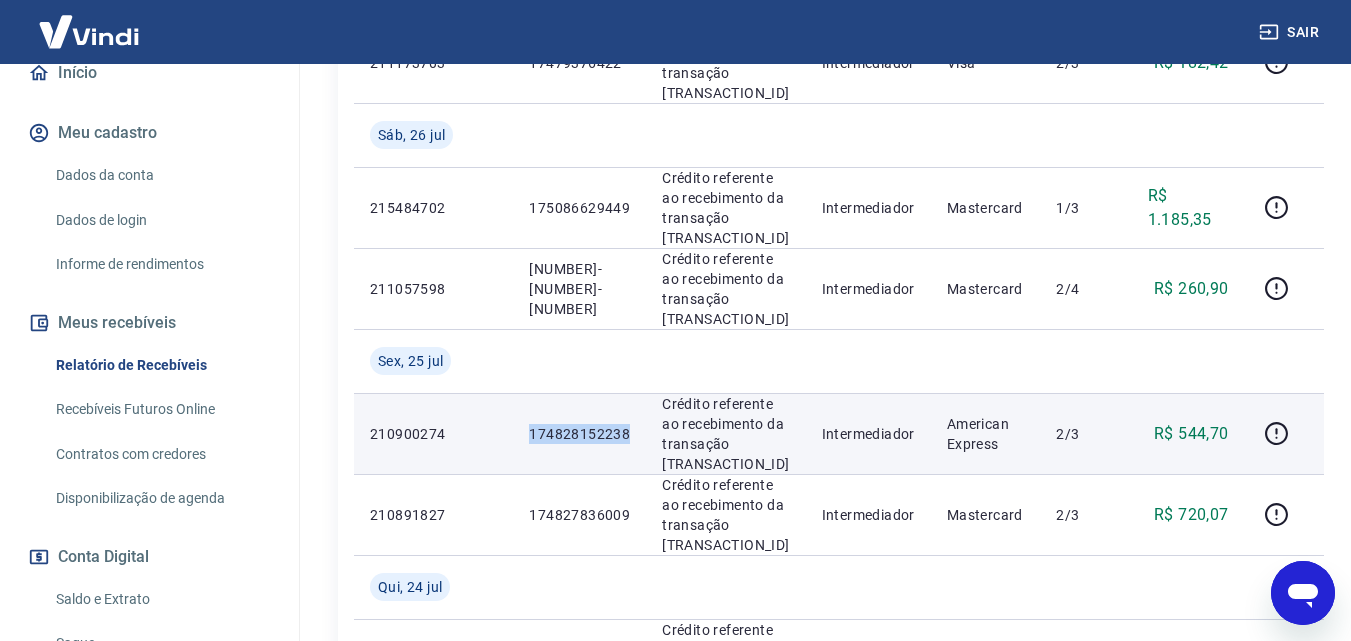 scroll, scrollTop: 911, scrollLeft: 0, axis: vertical 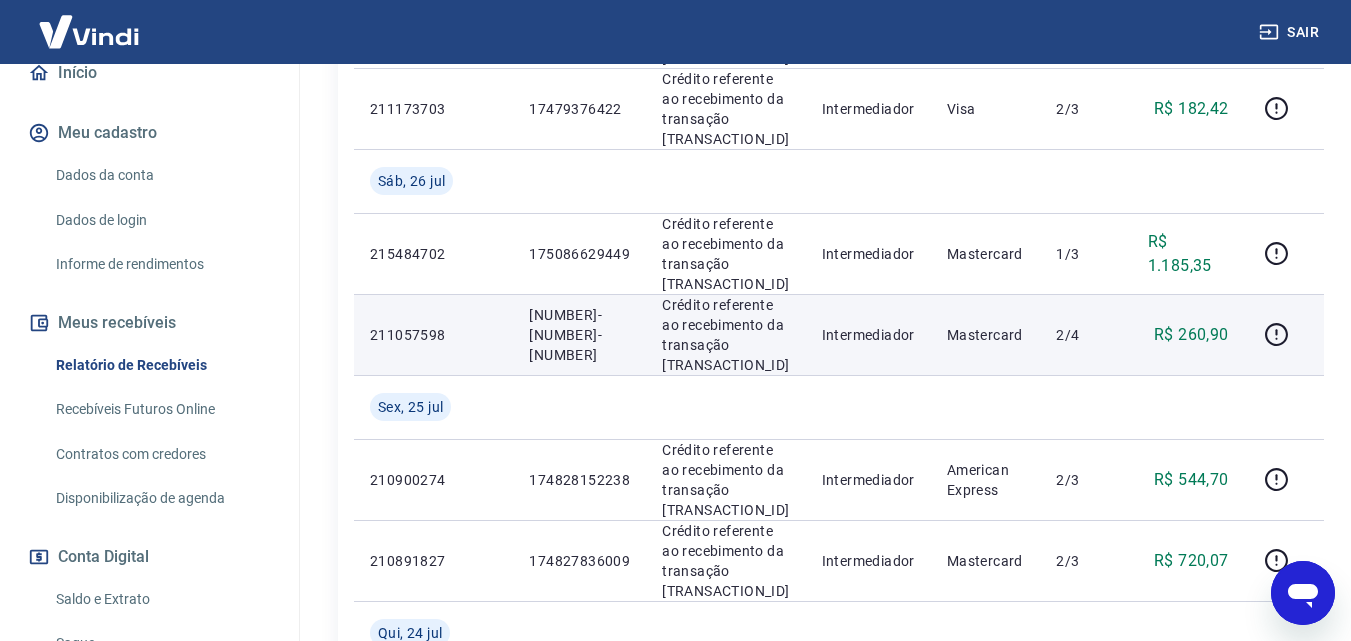 click on "[NUMBER]-[NUMBER]-[NUMBER]" at bounding box center (579, 335) 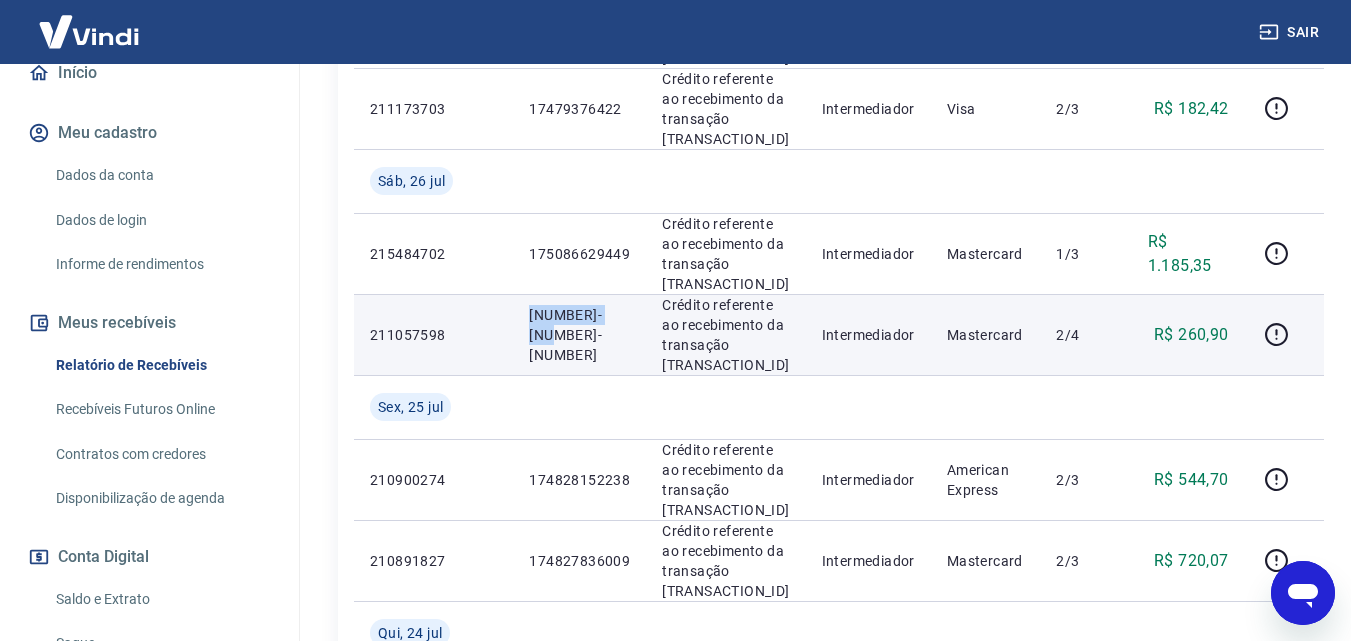 click on "[NUMBER]-[NUMBER]-[NUMBER]" at bounding box center (579, 335) 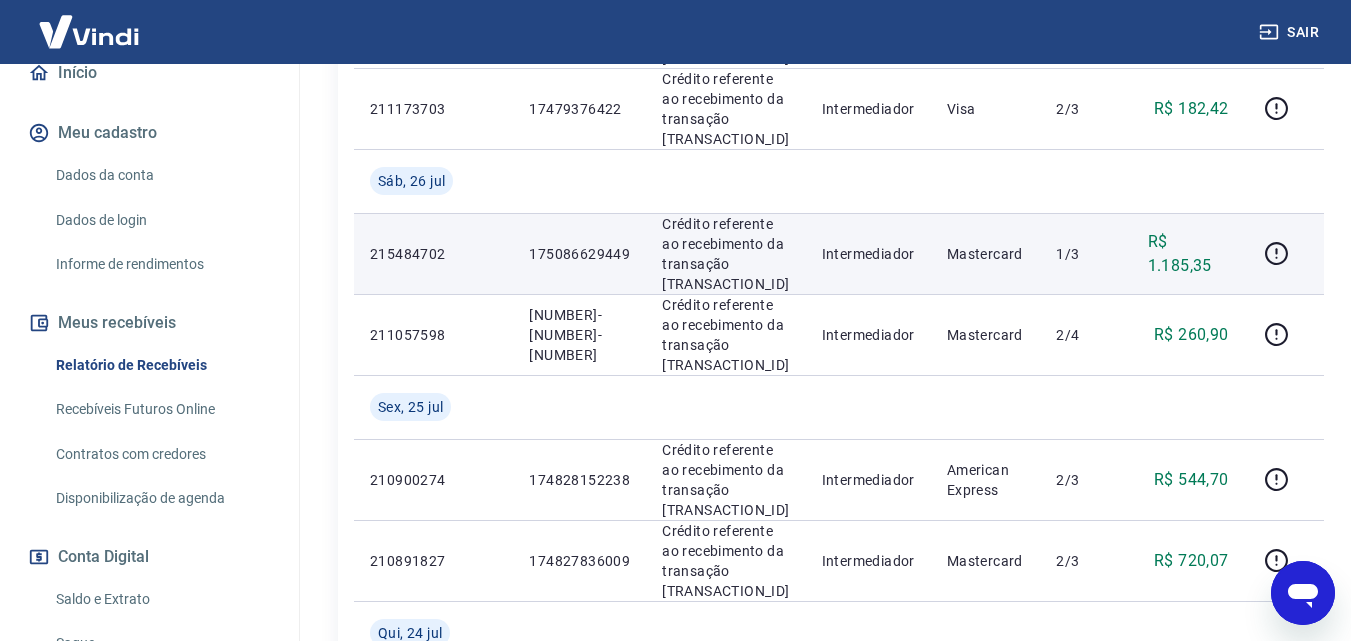 click on "175086629449" at bounding box center (579, 254) 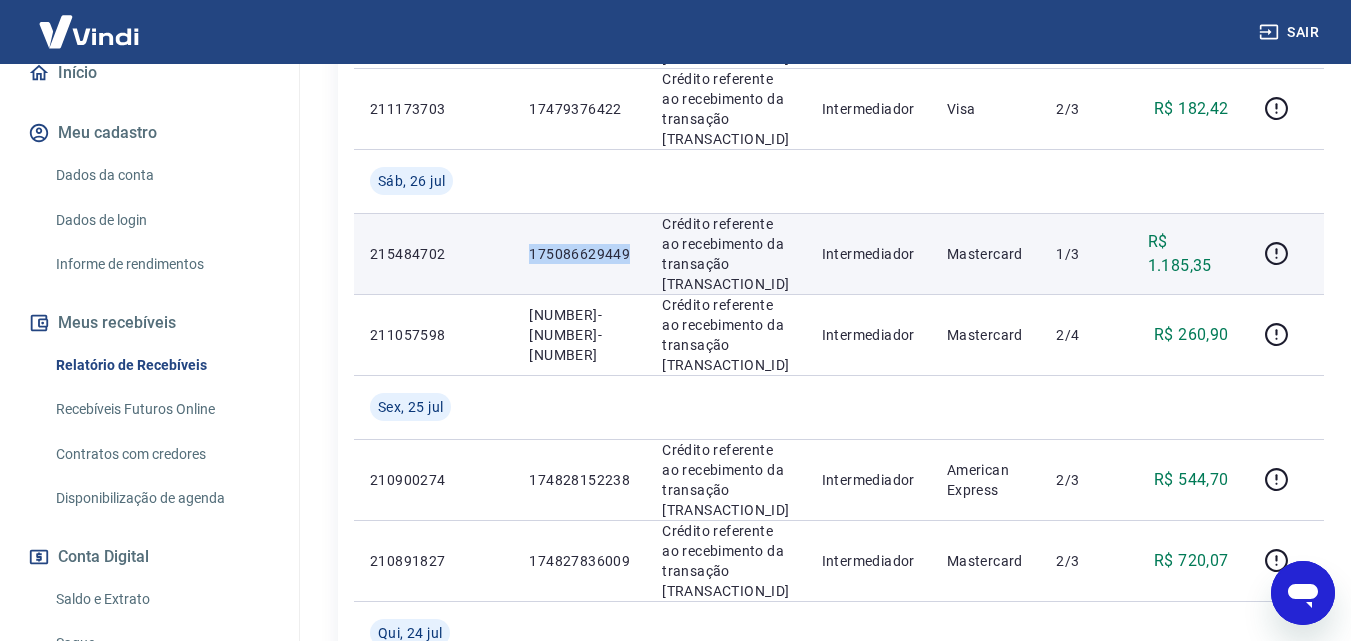 click on "175086629449" at bounding box center (579, 254) 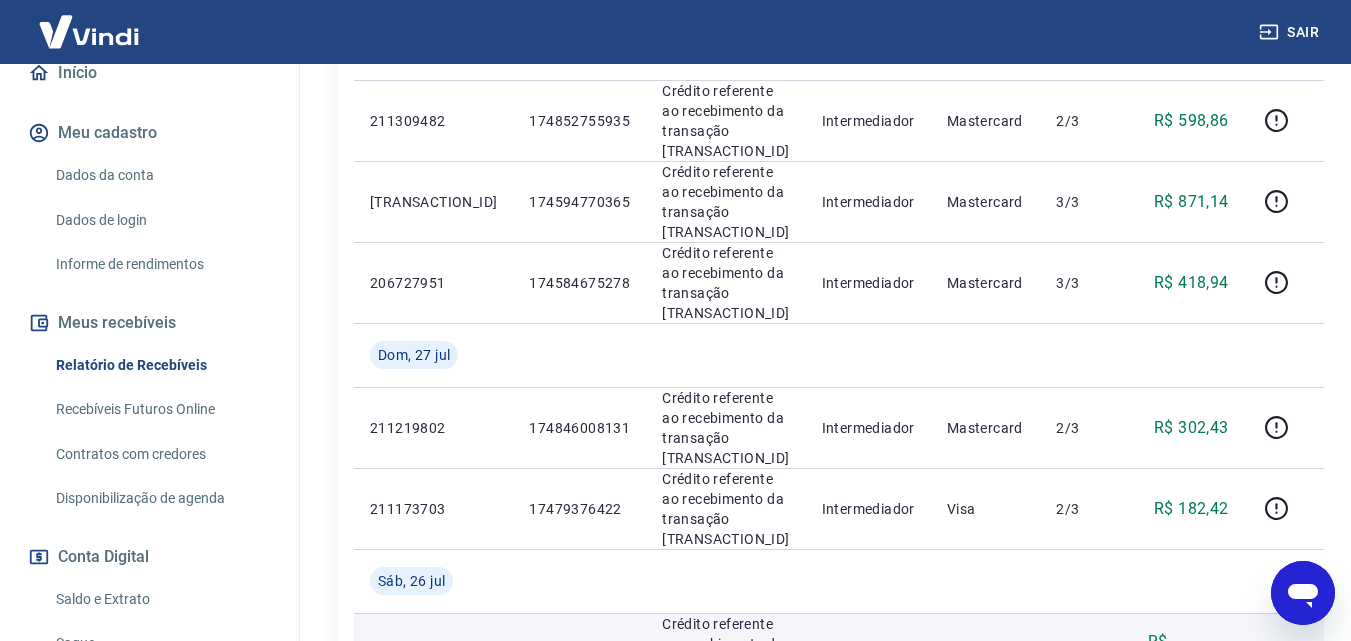 scroll, scrollTop: 611, scrollLeft: 0, axis: vertical 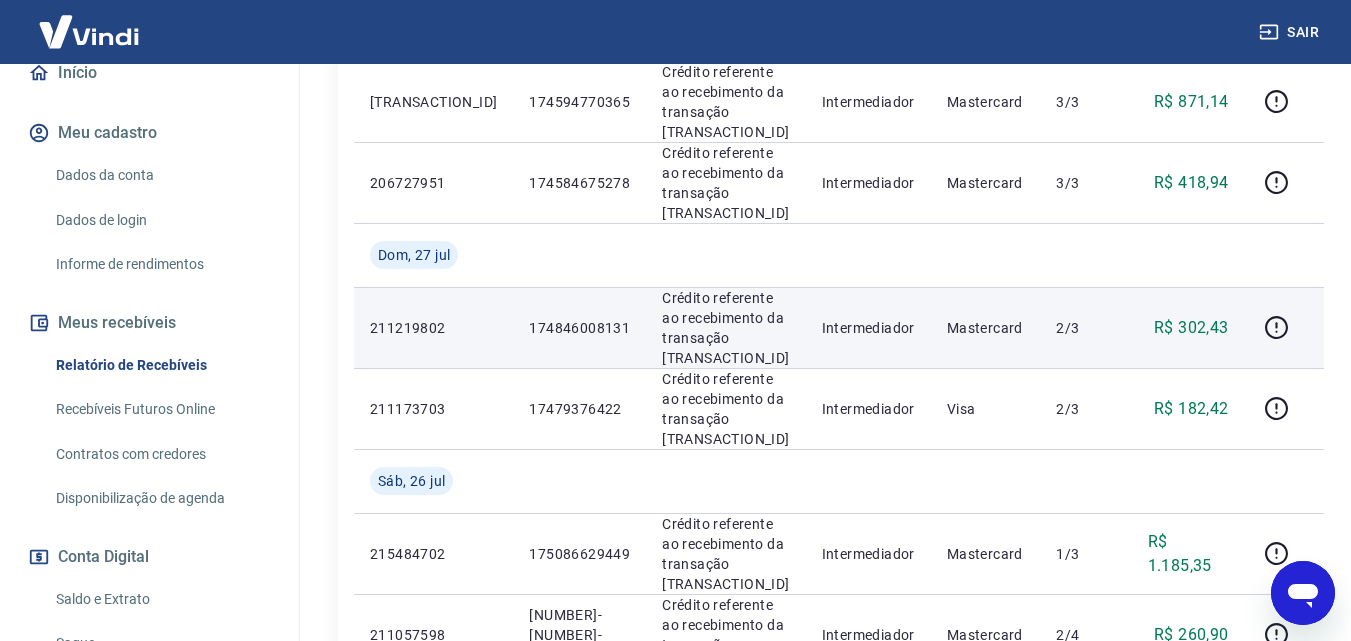 click on "Intermediador" at bounding box center (868, 327) 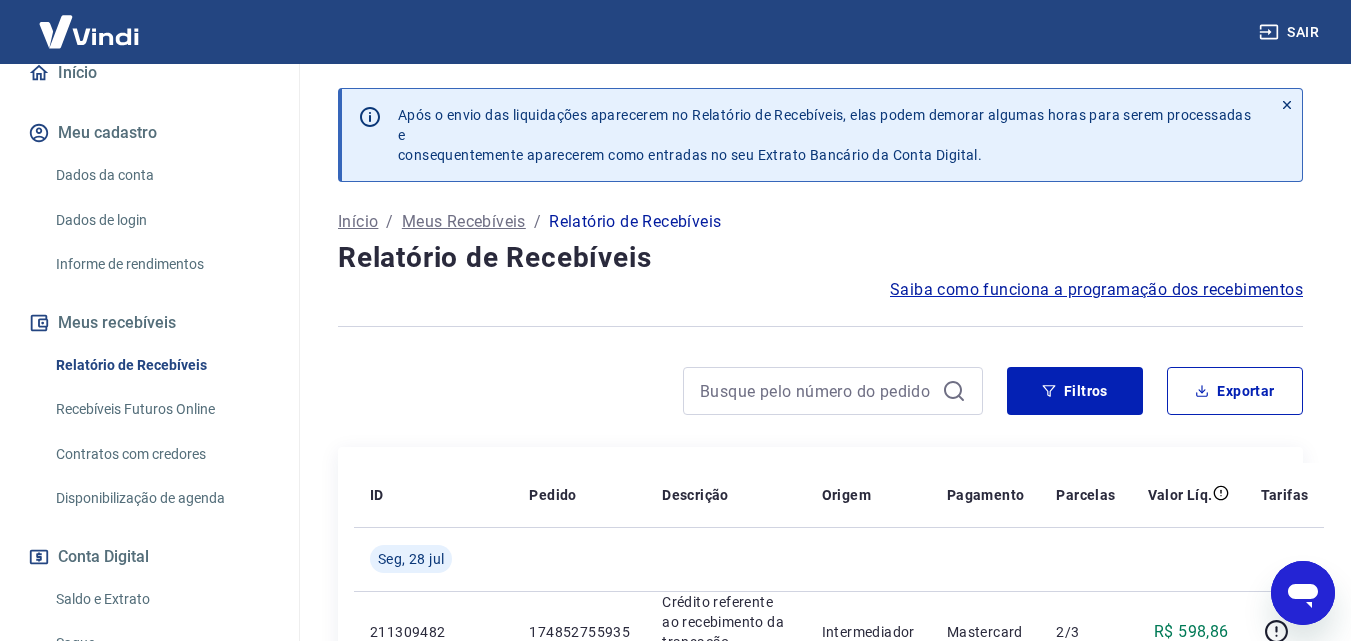 scroll, scrollTop: 200, scrollLeft: 0, axis: vertical 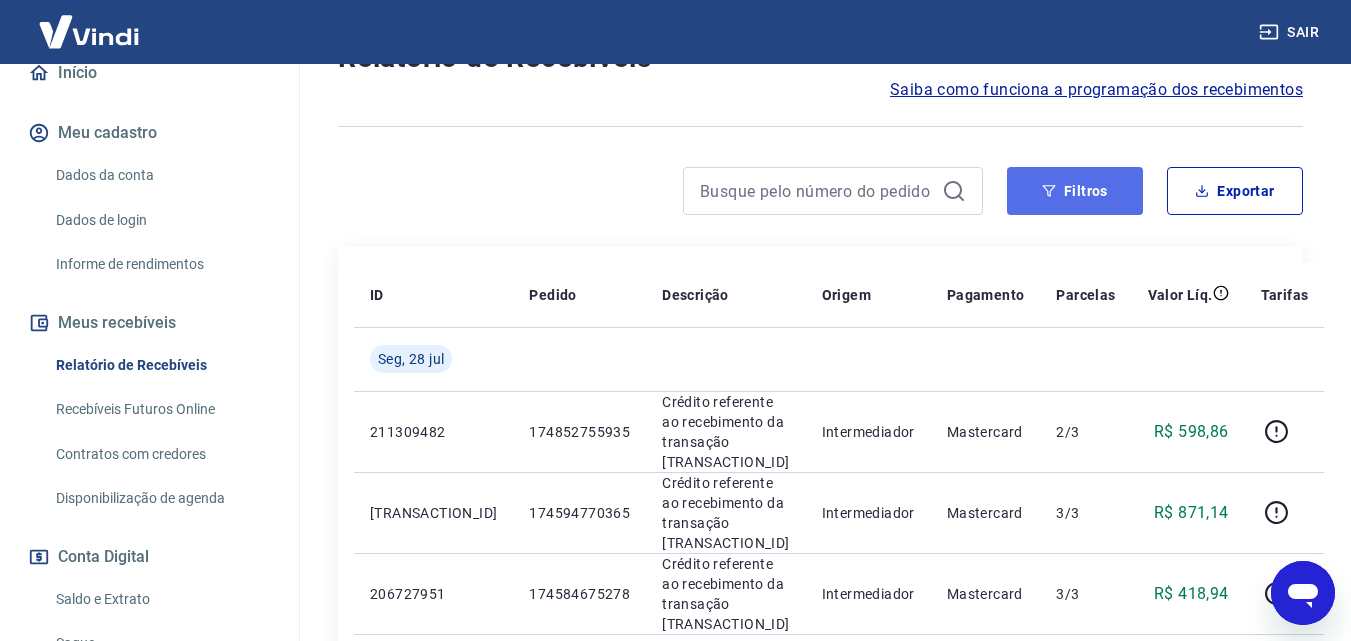 click 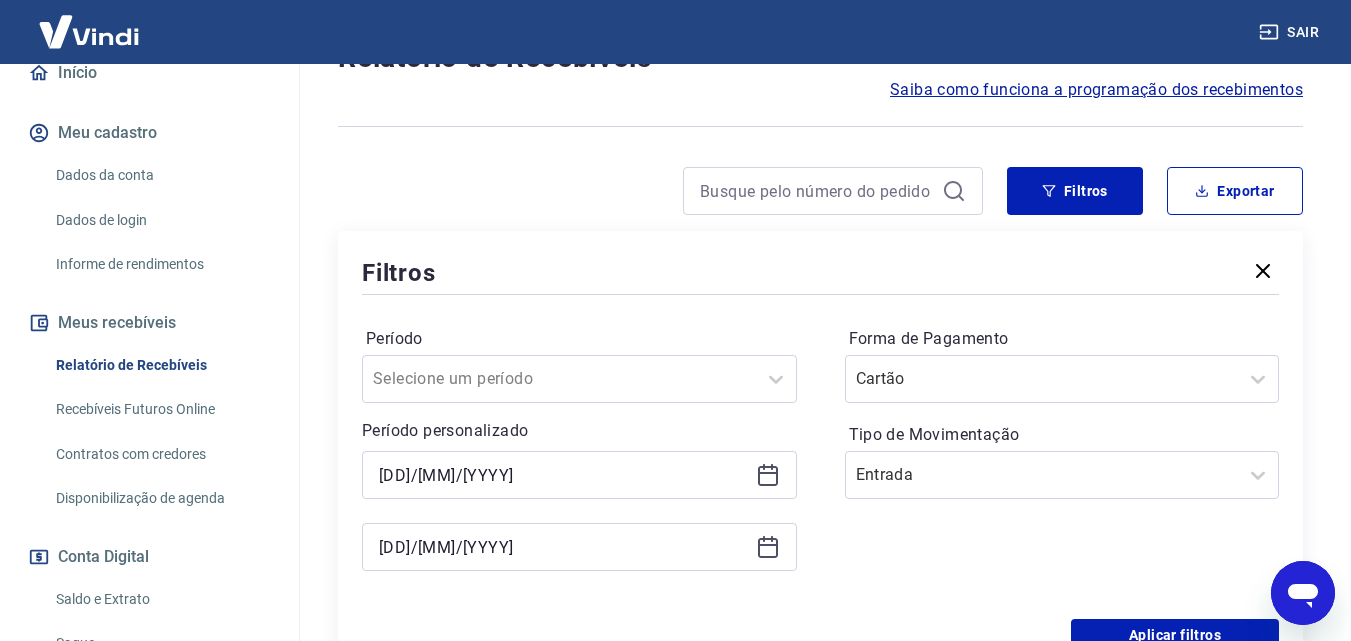 click 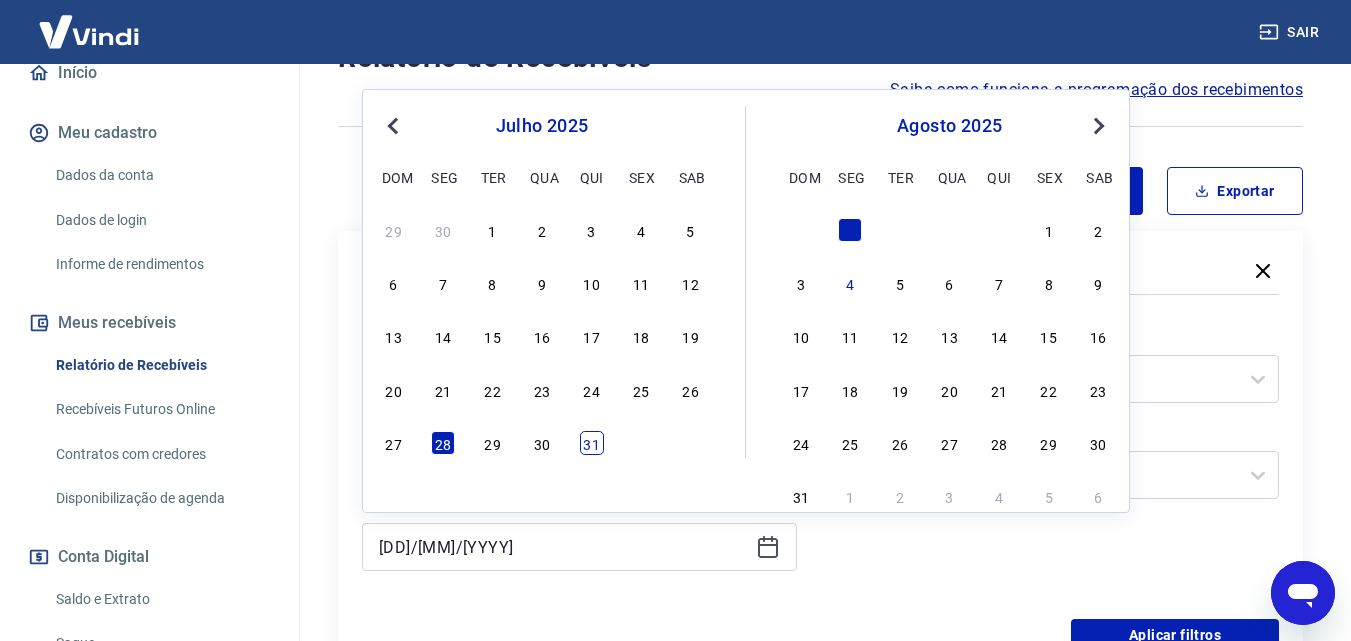click on "31" at bounding box center (592, 443) 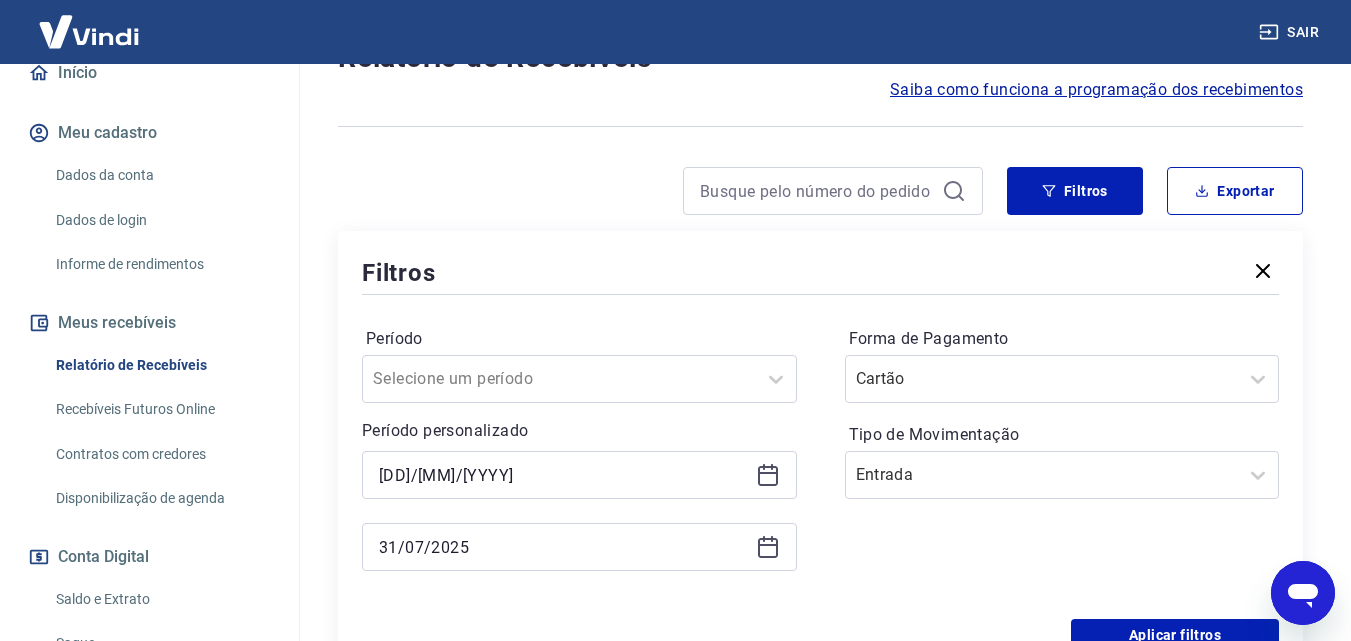 type on "31/07/2025" 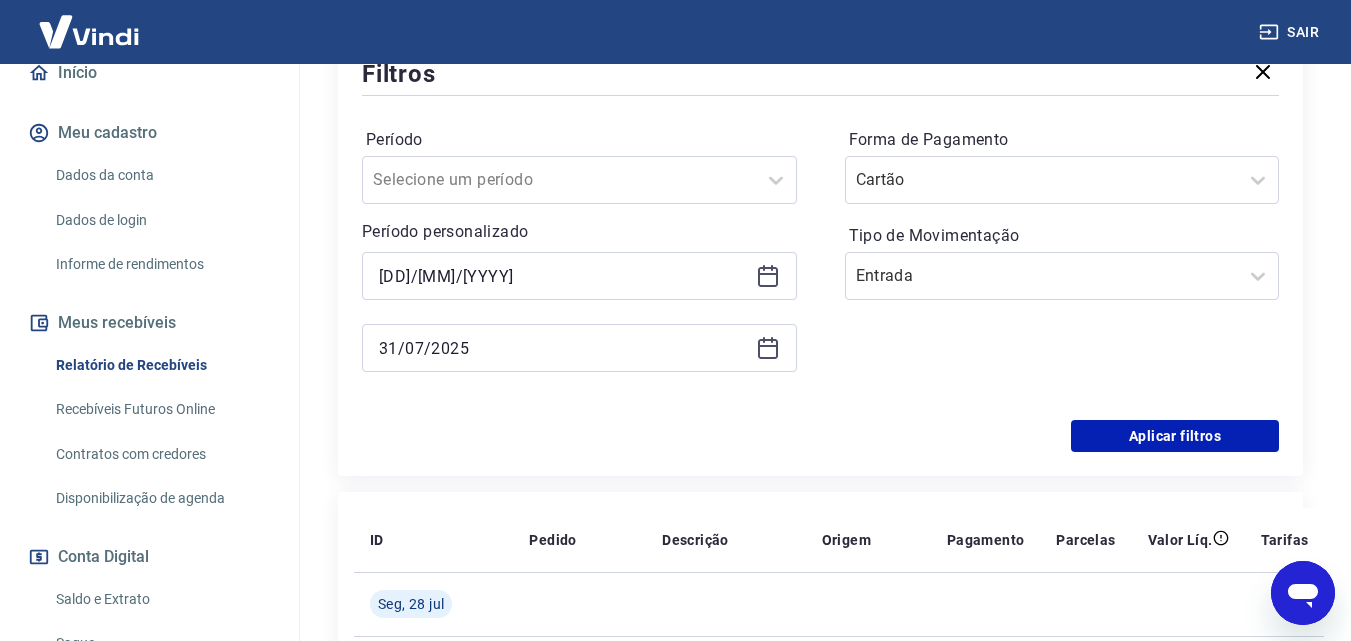 scroll, scrollTop: 400, scrollLeft: 0, axis: vertical 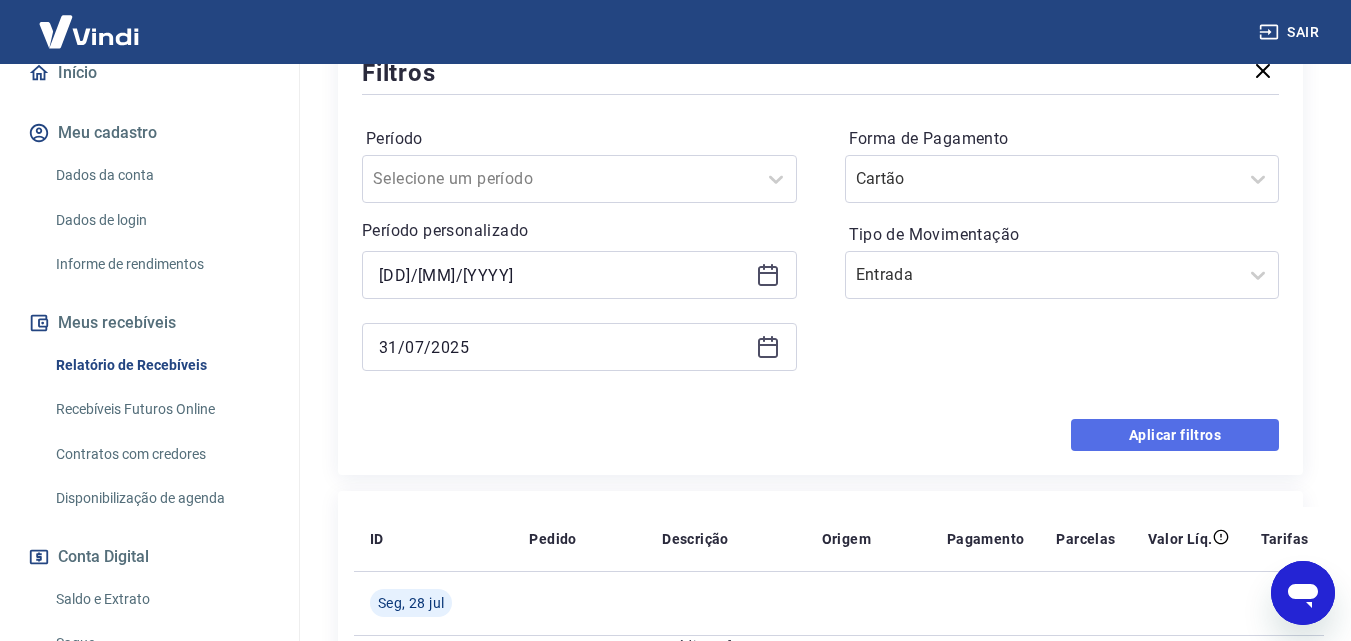 click on "Aplicar filtros" at bounding box center [1175, 435] 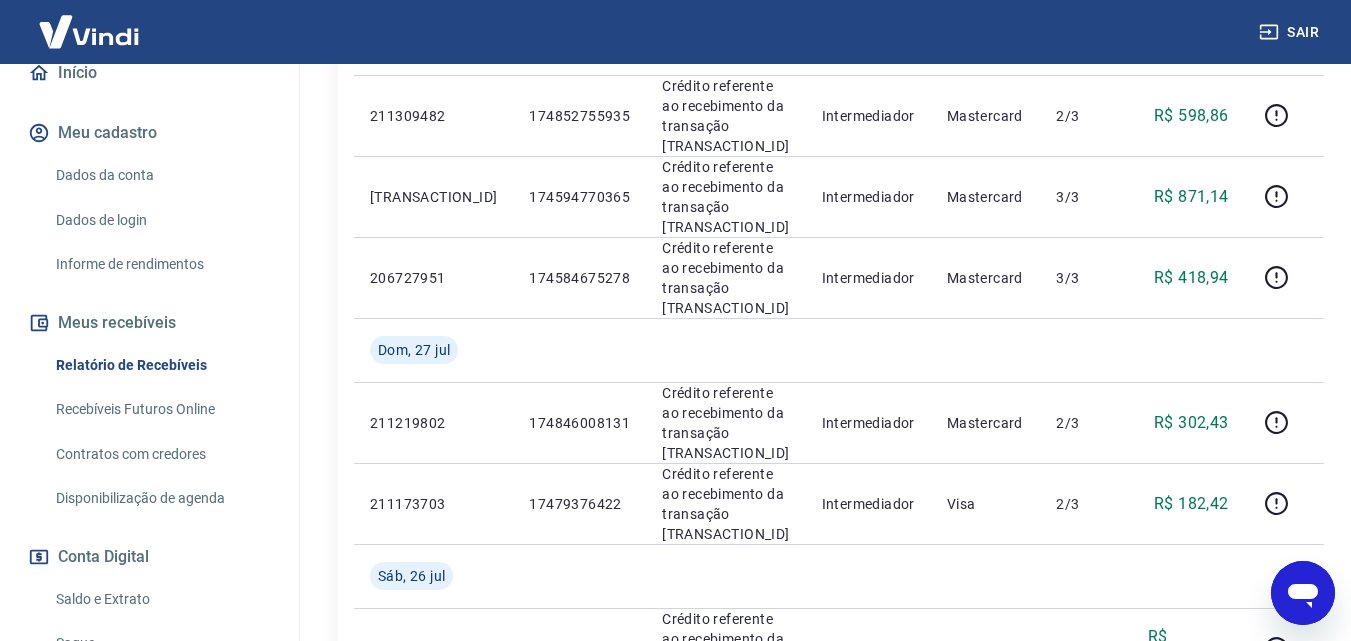 scroll, scrollTop: 600, scrollLeft: 0, axis: vertical 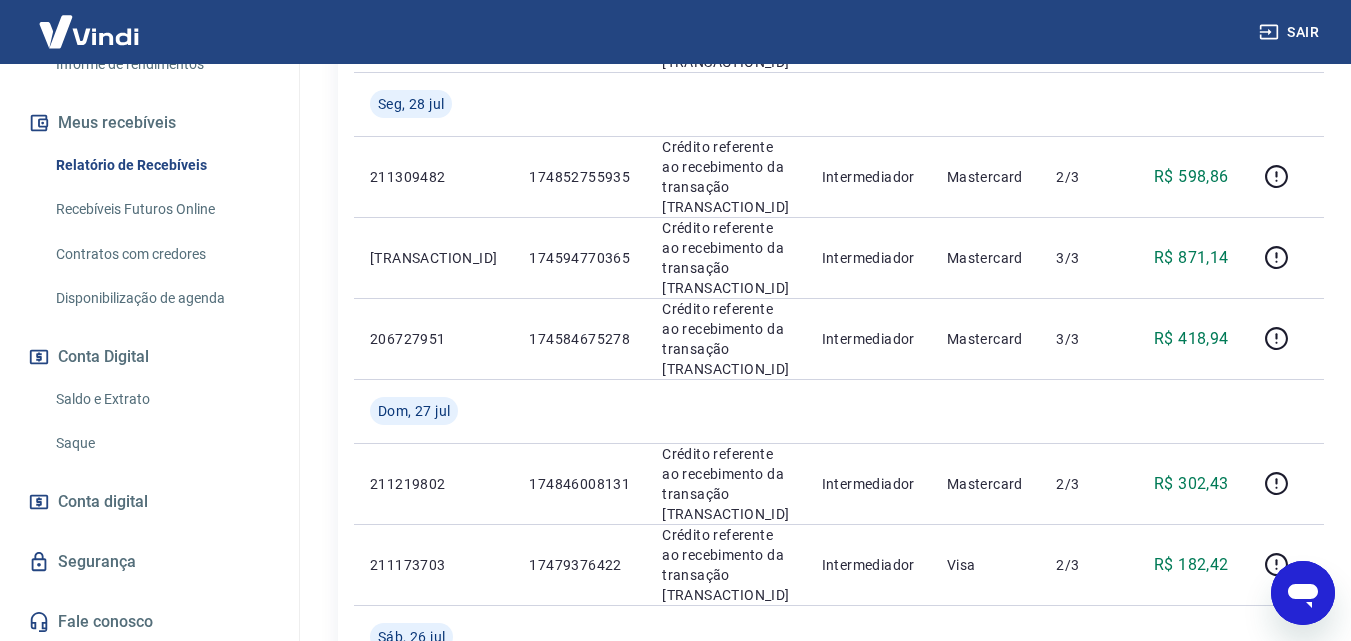 click on "Saldo e Extrato" at bounding box center [161, 399] 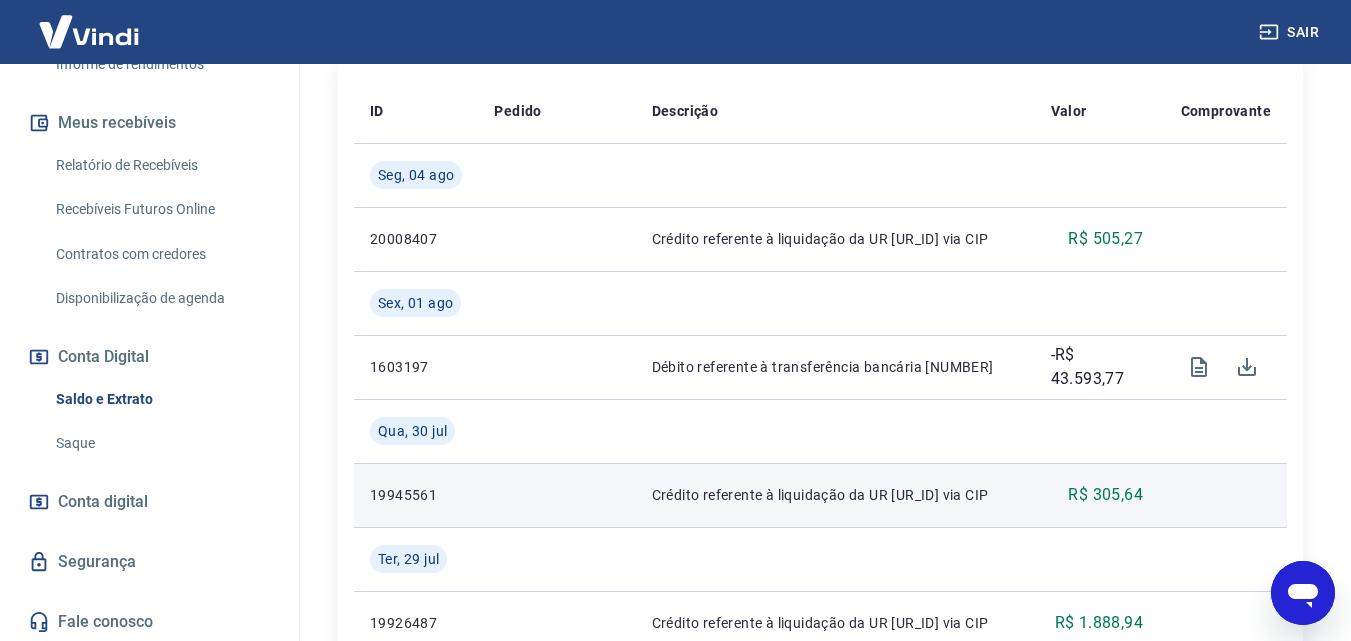 scroll, scrollTop: 500, scrollLeft: 0, axis: vertical 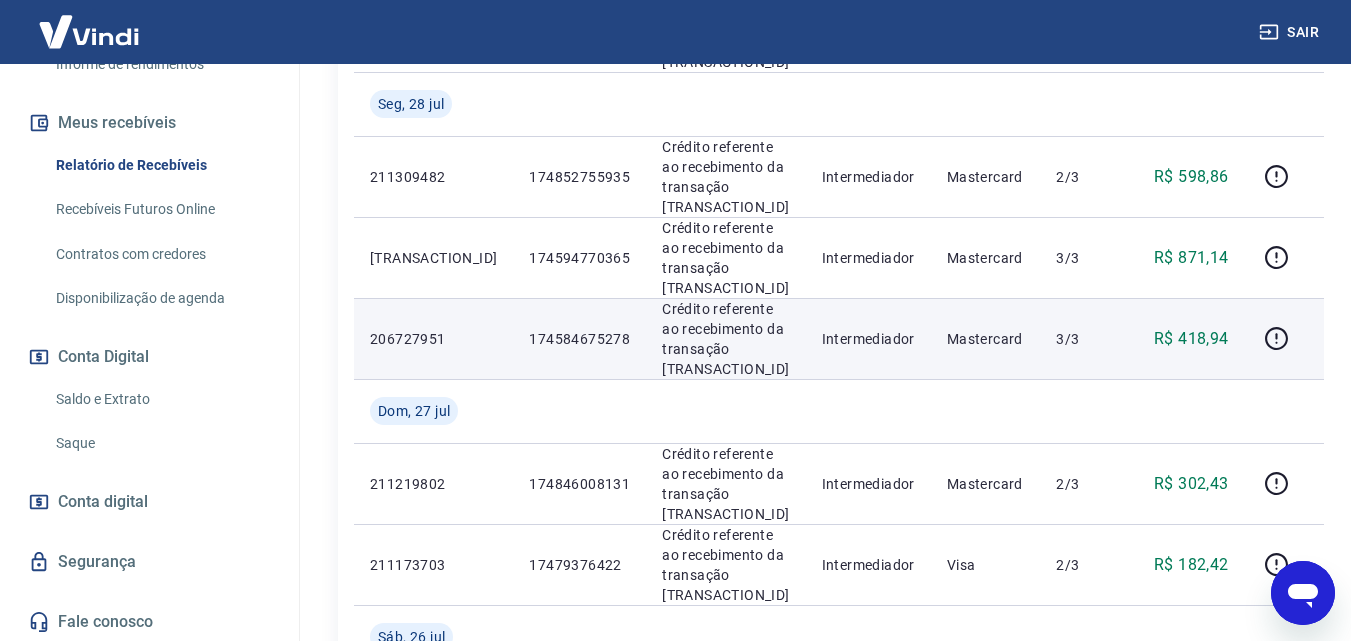 click on "174584675278" at bounding box center (579, 339) 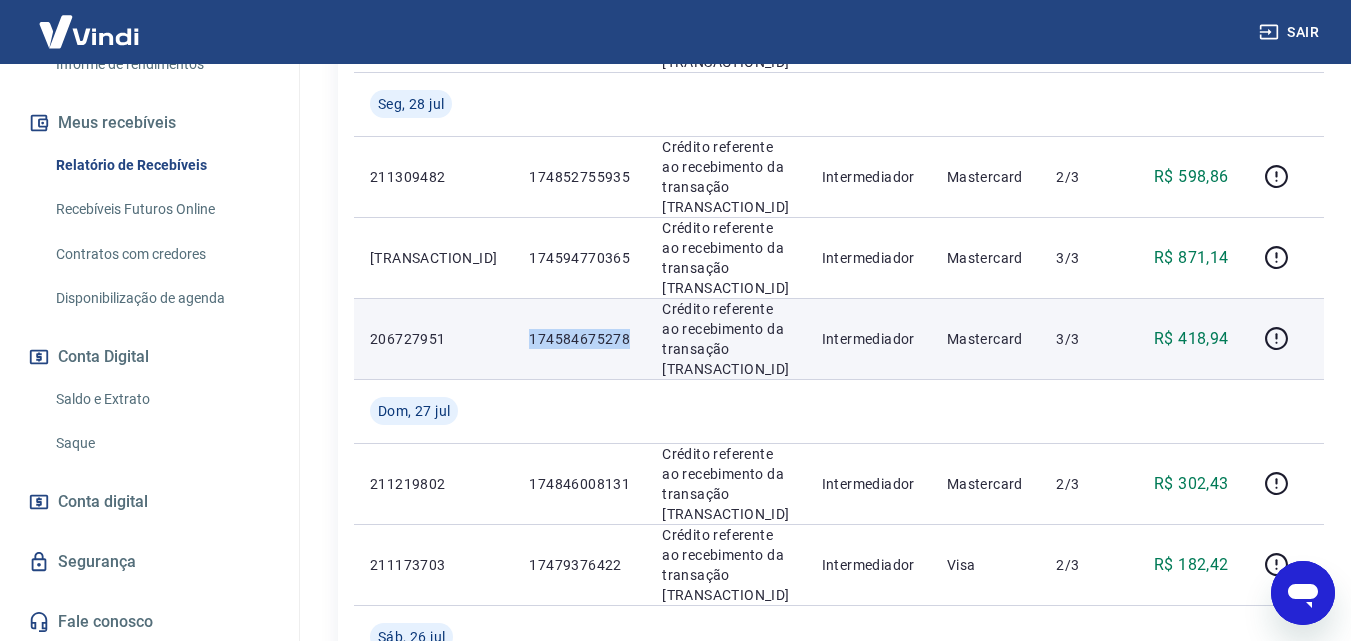 click on "174584675278" at bounding box center [579, 339] 